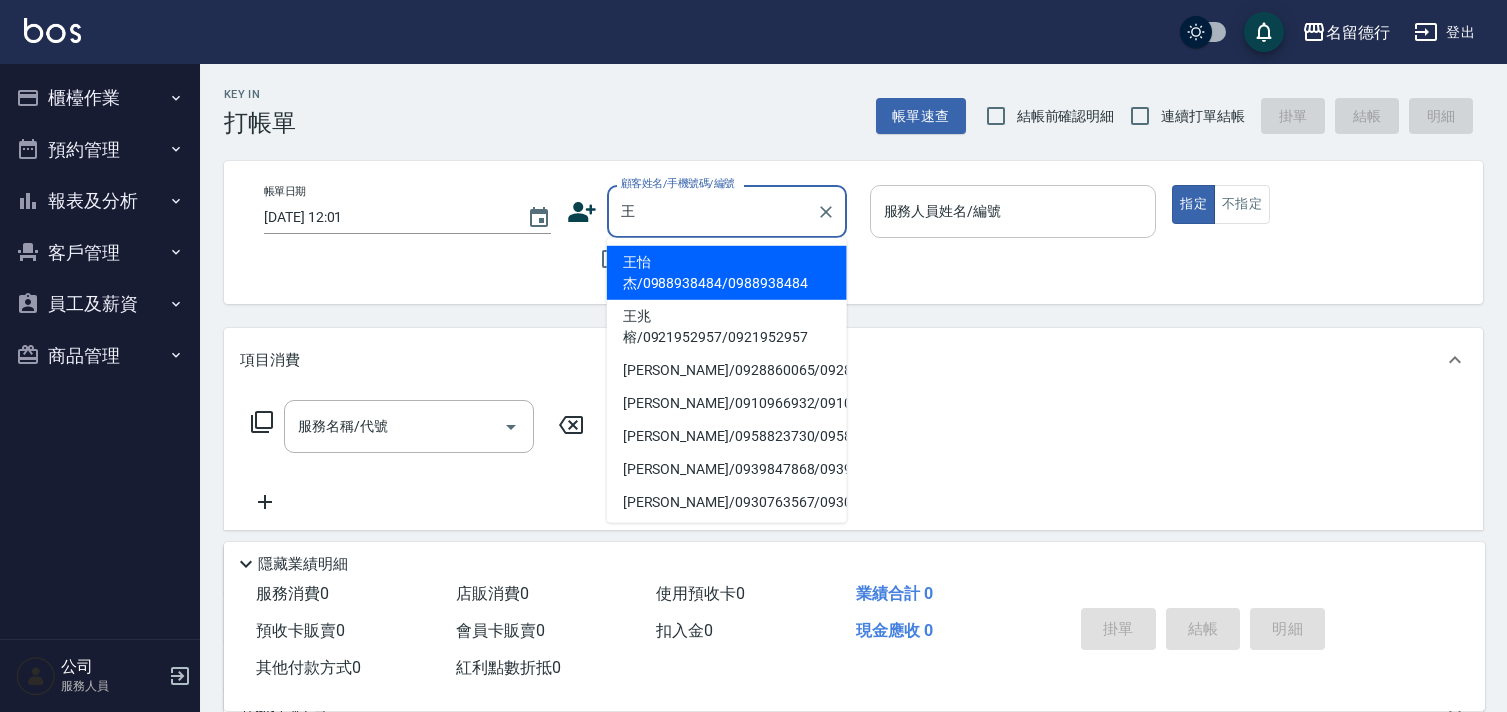 scroll, scrollTop: 0, scrollLeft: 0, axis: both 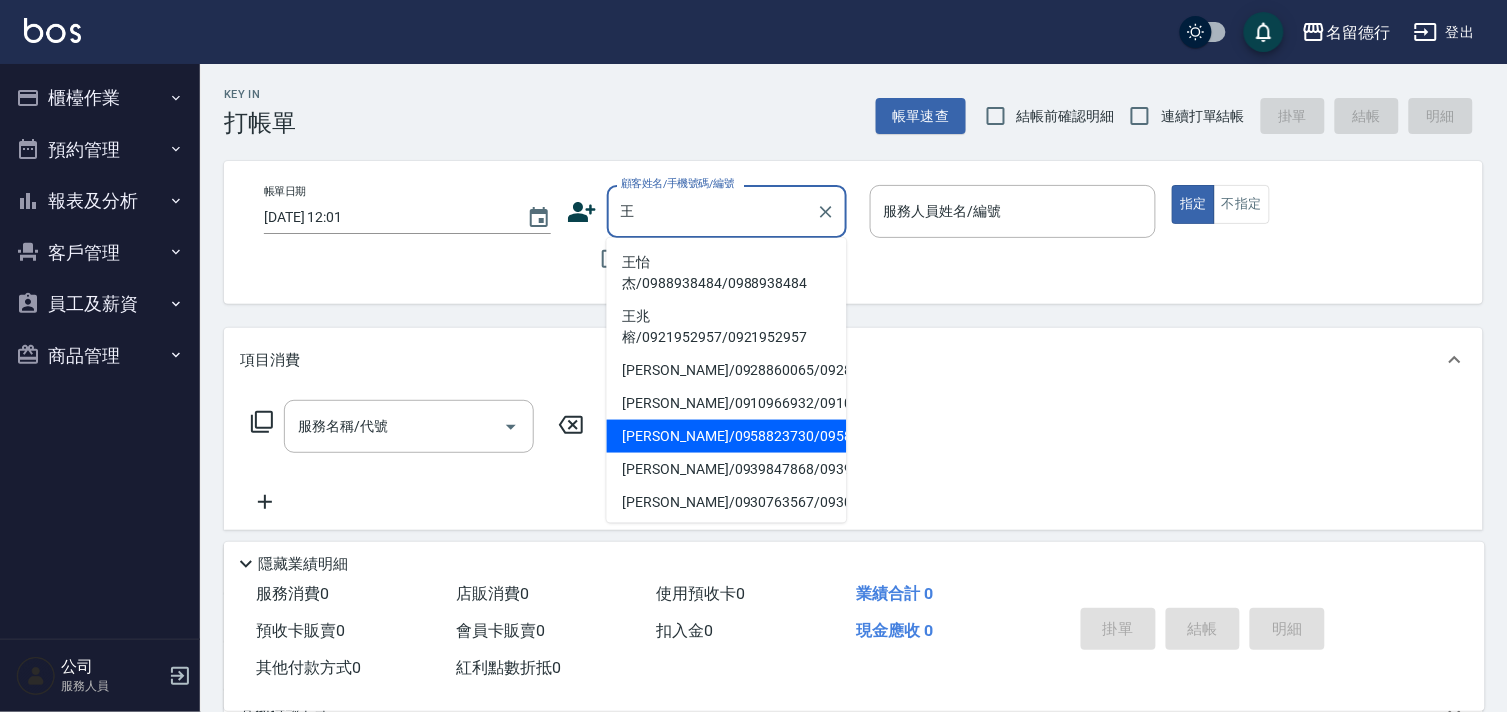 click on "[PERSON_NAME]/0958823730/0958823730" at bounding box center (727, 436) 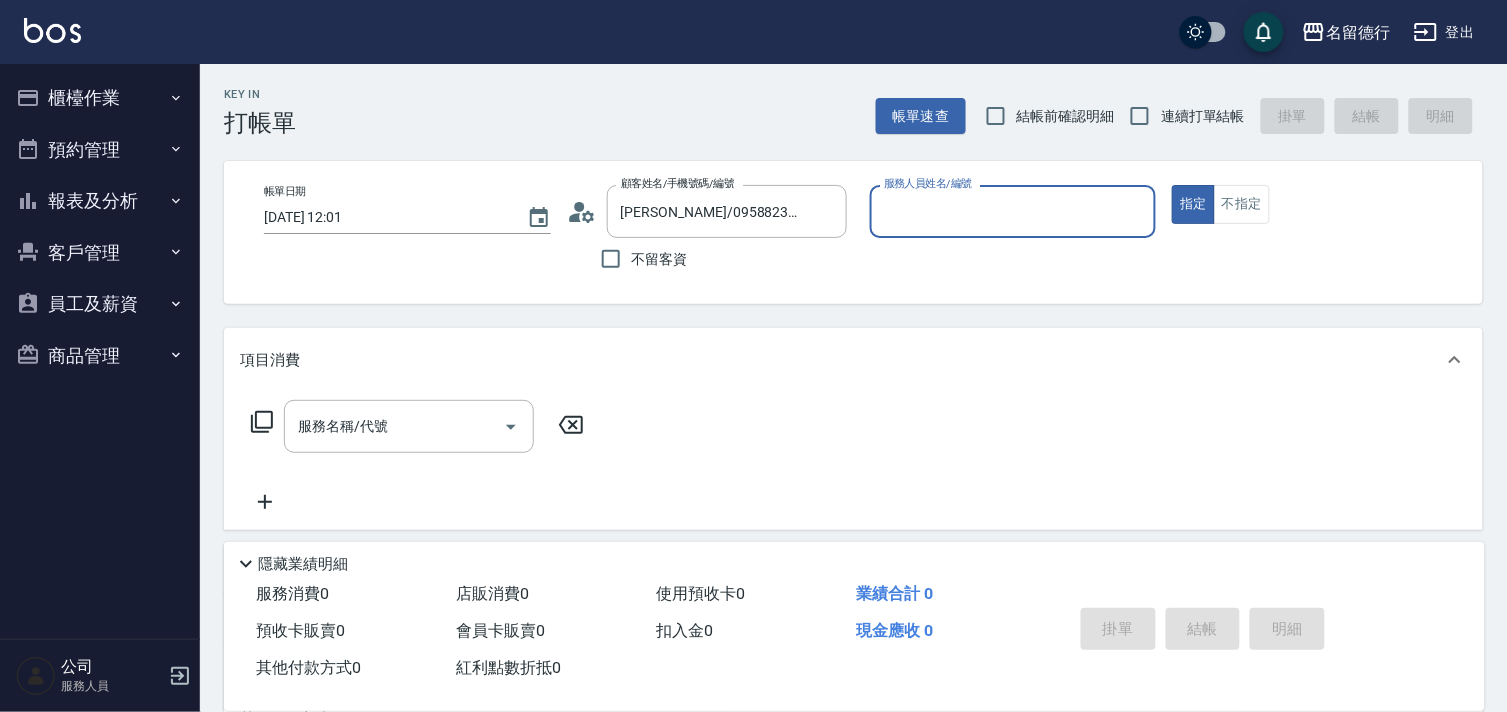 click on "服務人員姓名/編號" at bounding box center [928, 183] 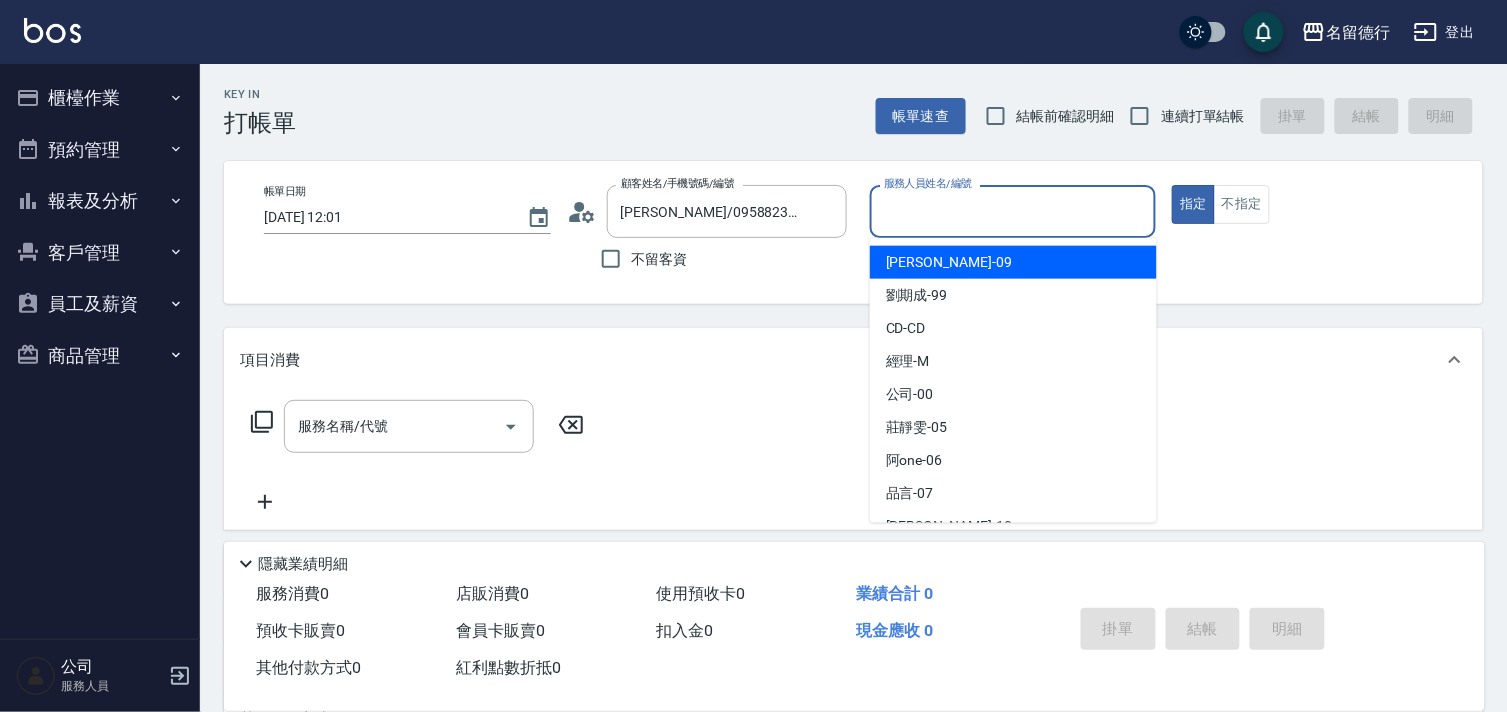 click on "[PERSON_NAME] -09" at bounding box center (1013, 262) 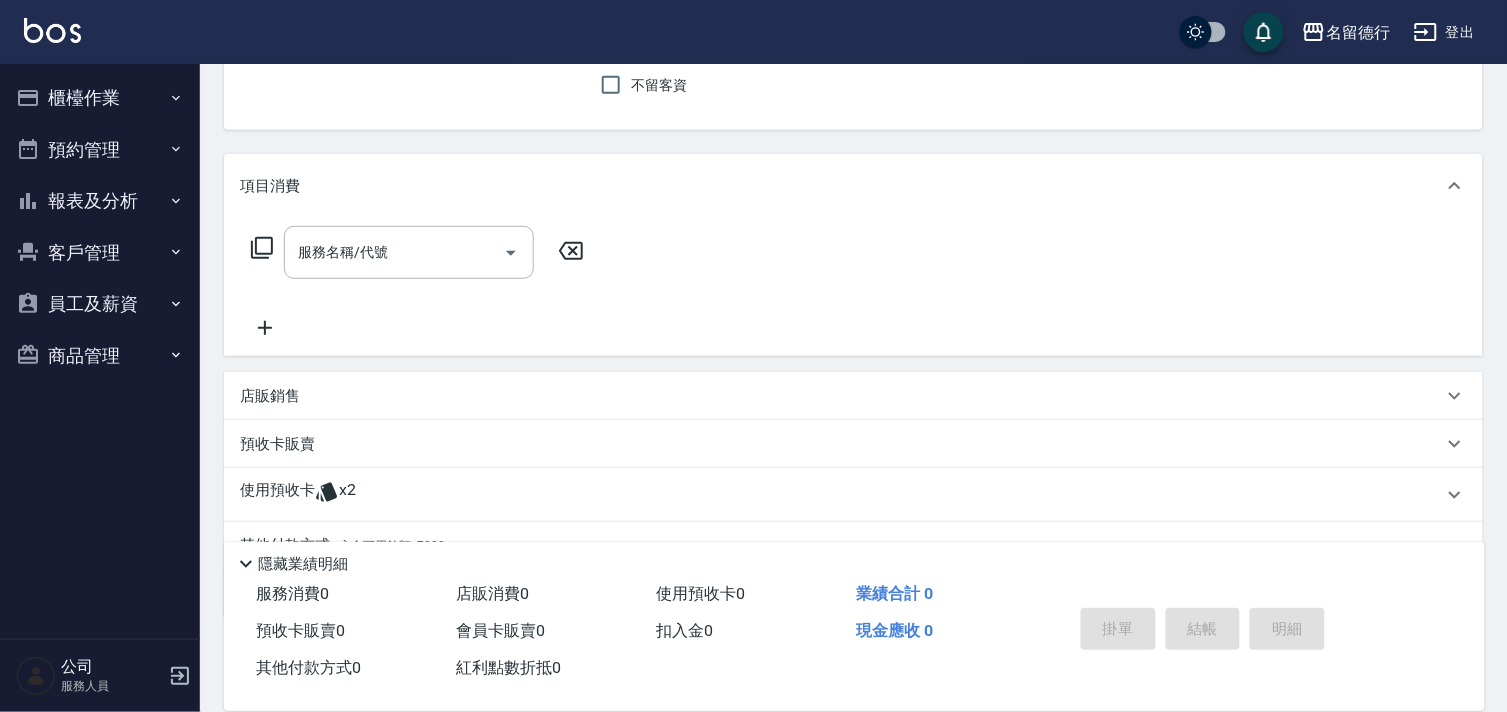 scroll, scrollTop: 222, scrollLeft: 0, axis: vertical 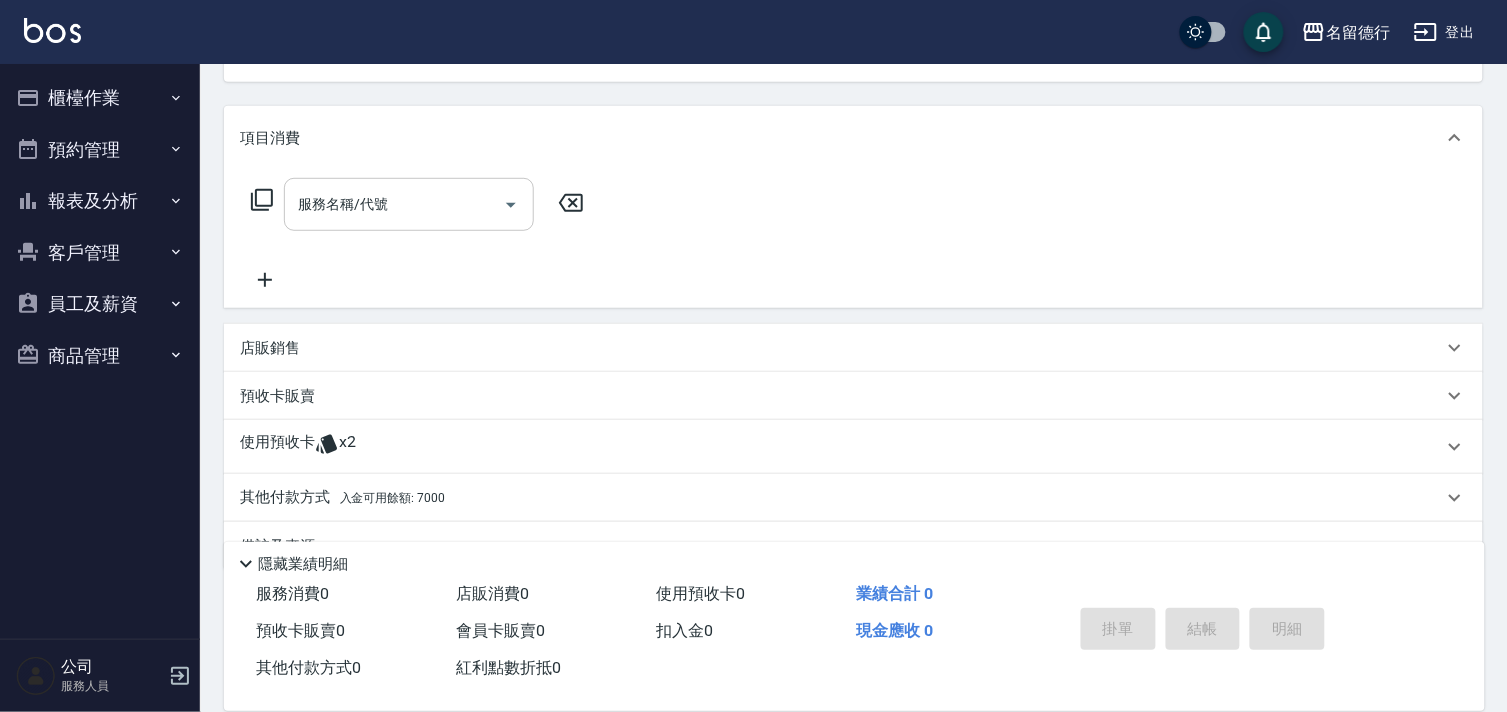 click on "服務名稱/代號 服務名稱/代號" at bounding box center [409, 204] 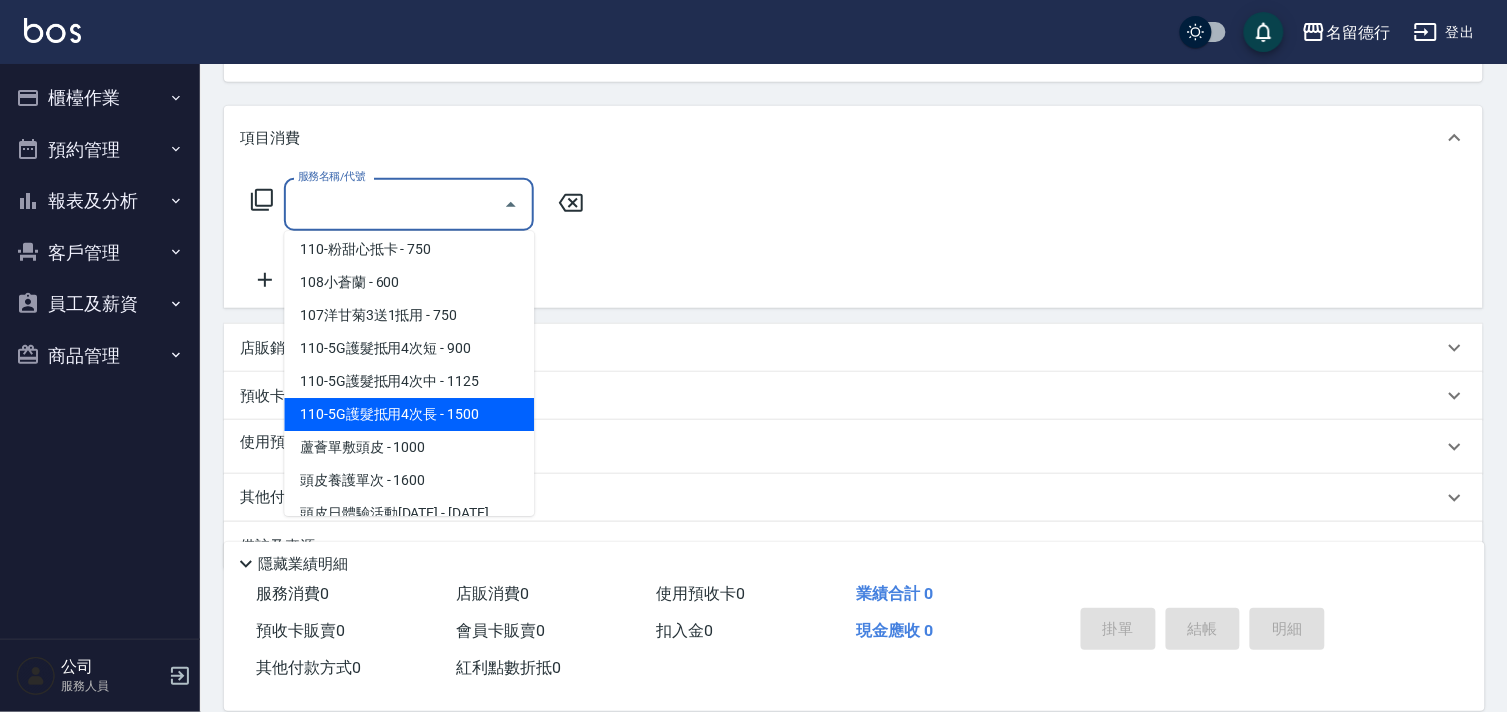 scroll, scrollTop: 2238, scrollLeft: 0, axis: vertical 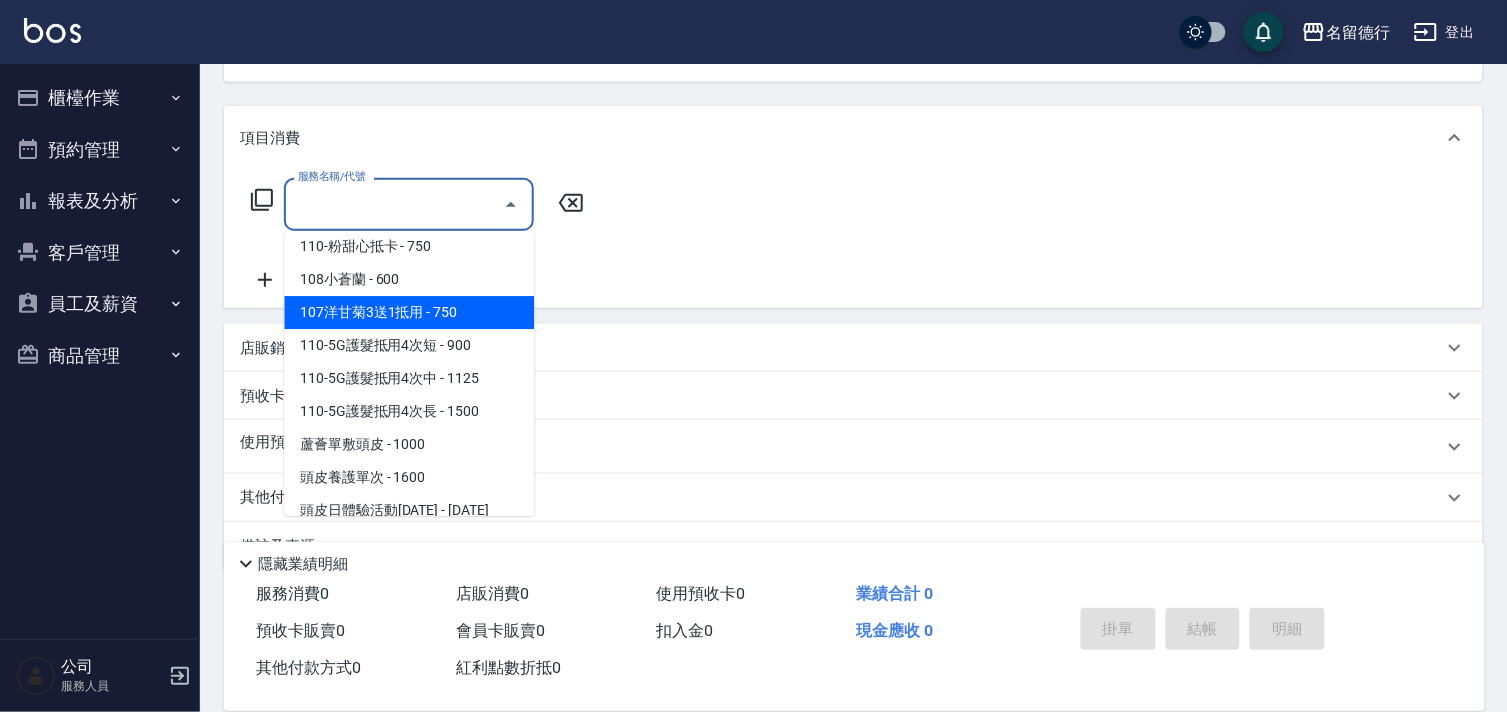 click on "服務名稱/代號" at bounding box center [394, 204] 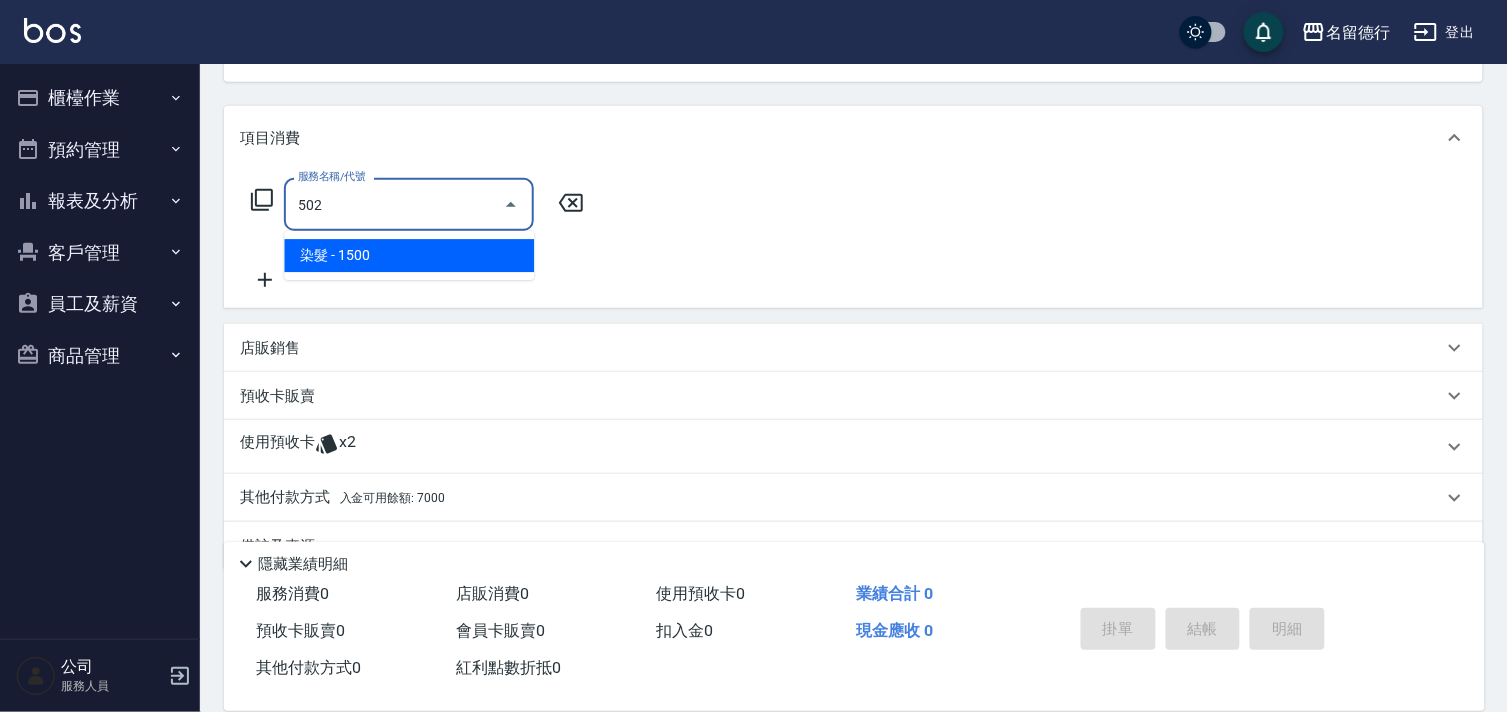 click on "染髮 - 1500" at bounding box center [409, 255] 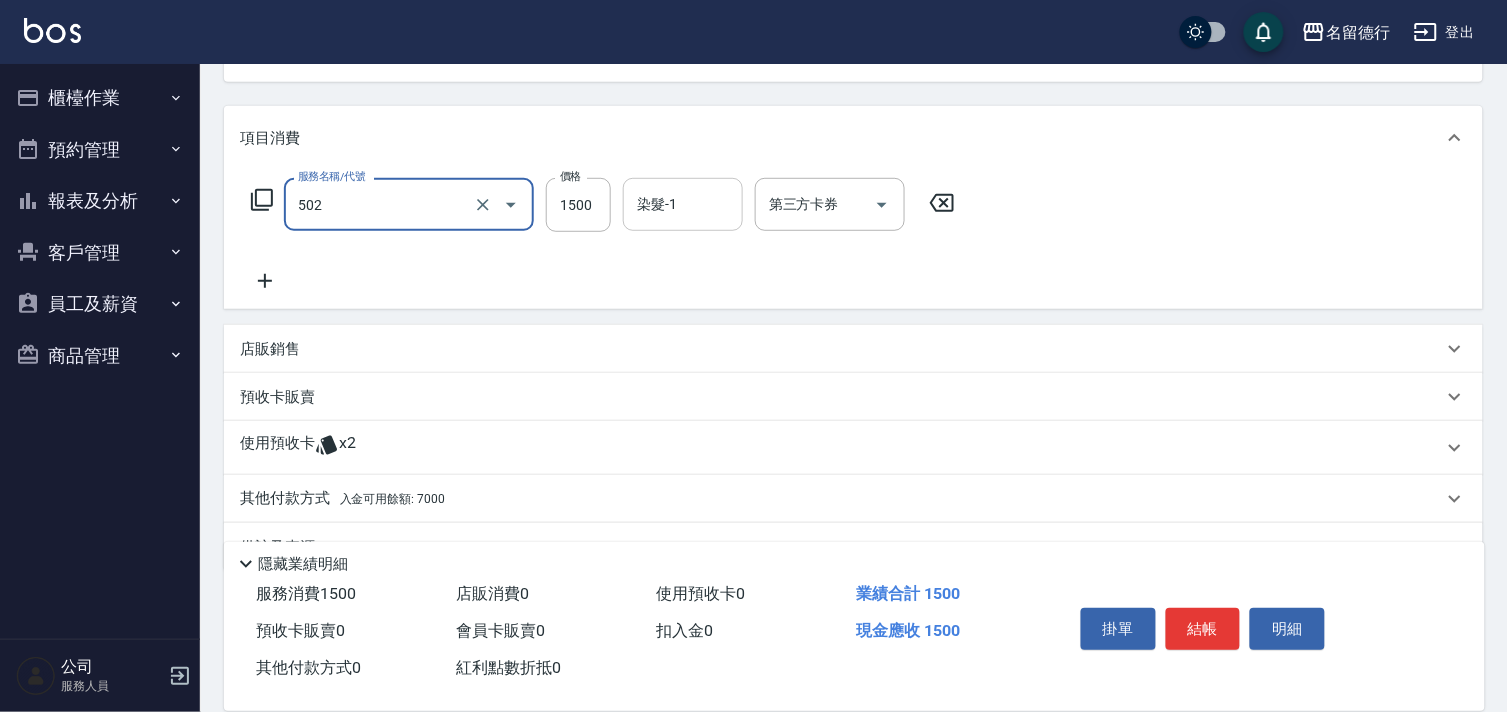 click on "染髮-1 染髮-1" at bounding box center [683, 204] 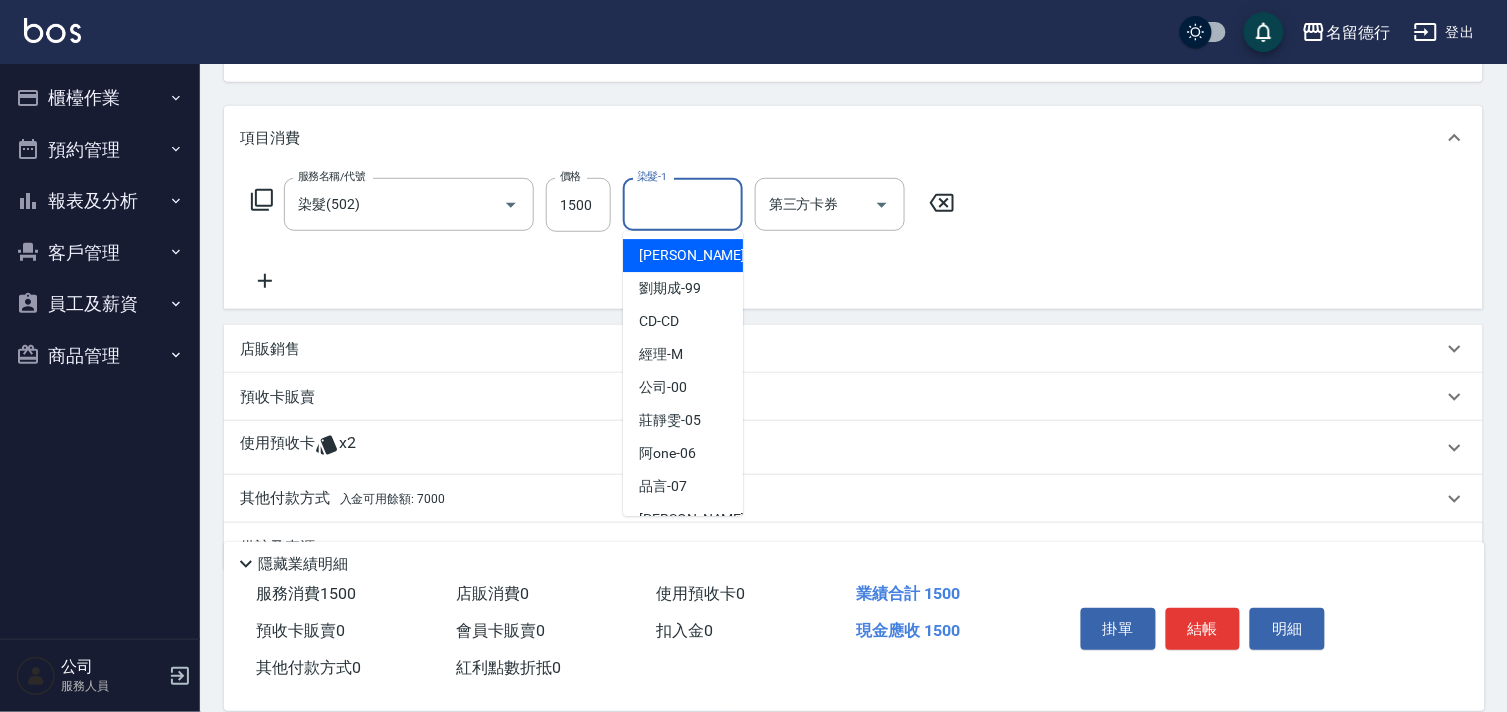 click on "[PERSON_NAME] -09" at bounding box center (702, 255) 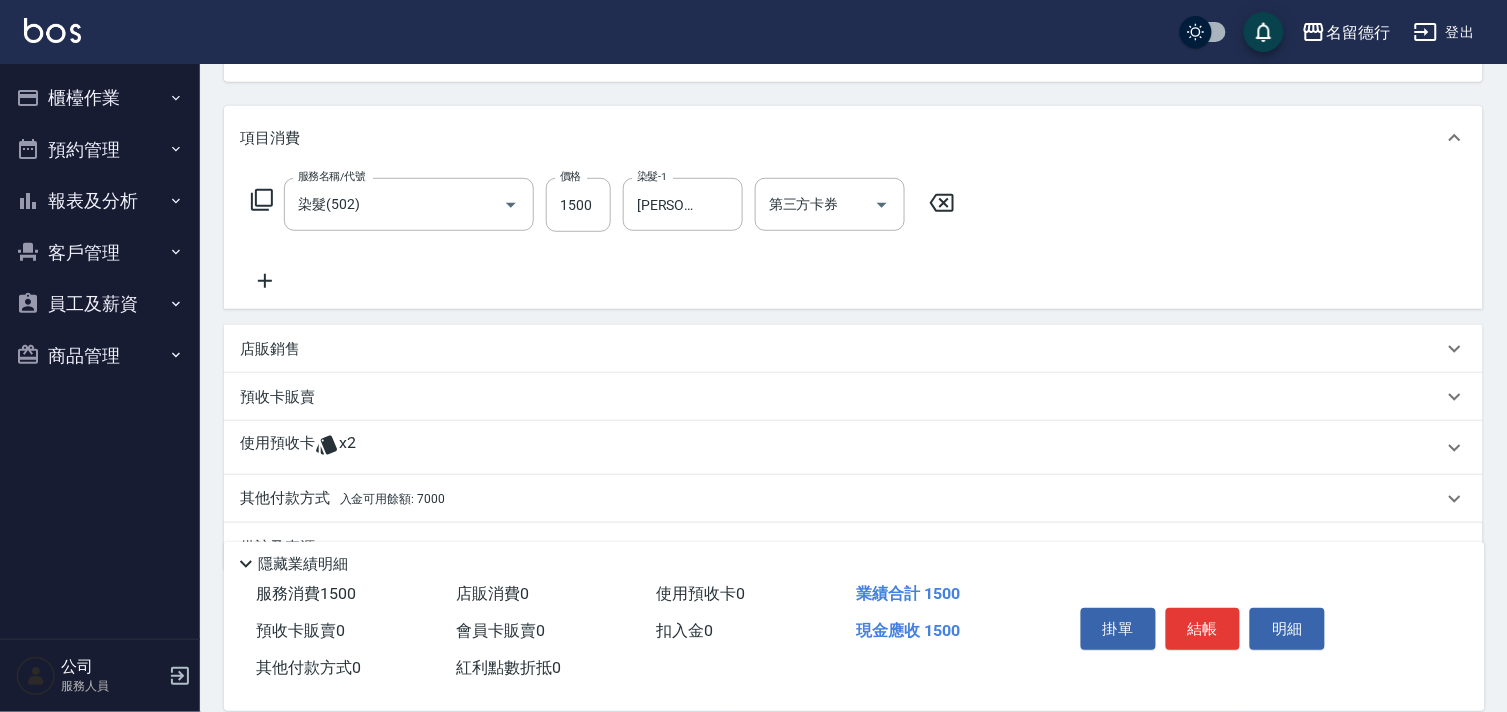click 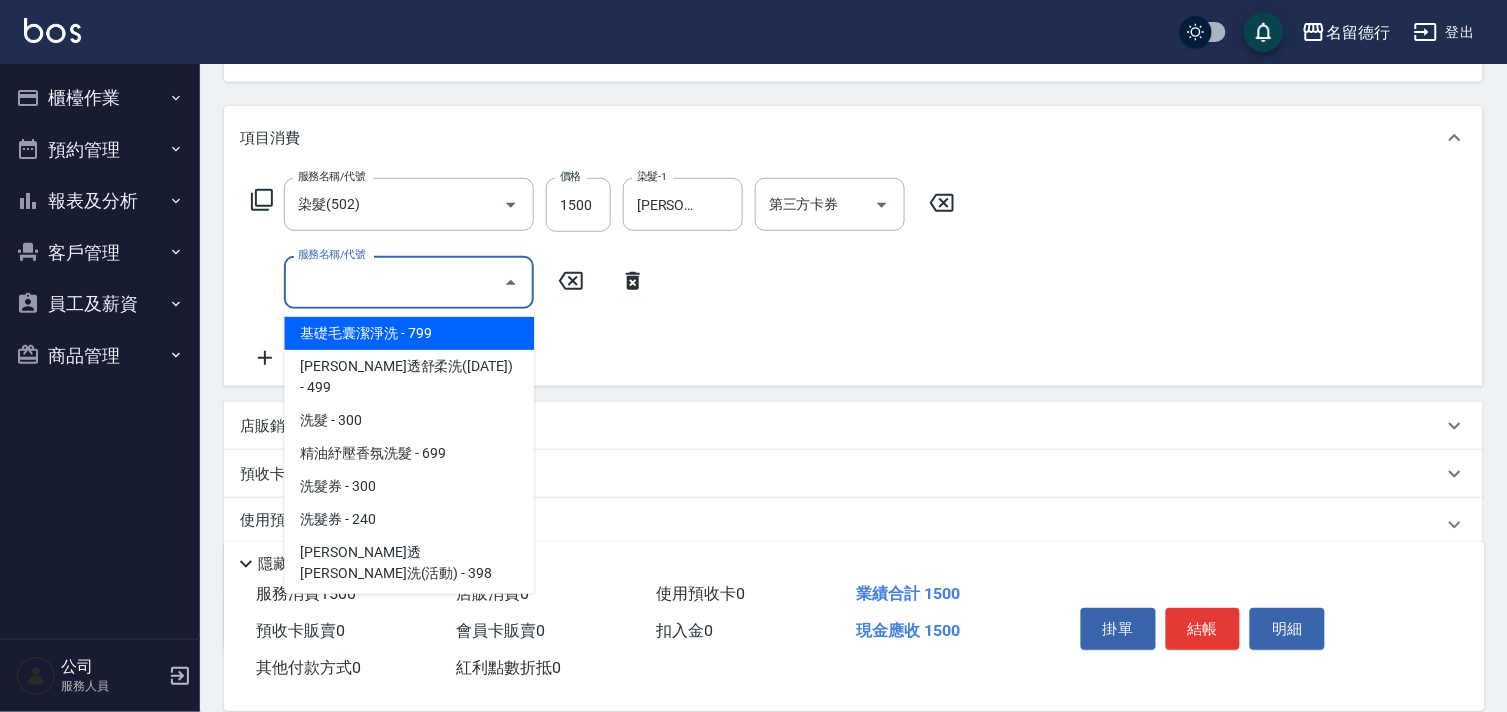 click on "服務名稱/代號" at bounding box center [394, 282] 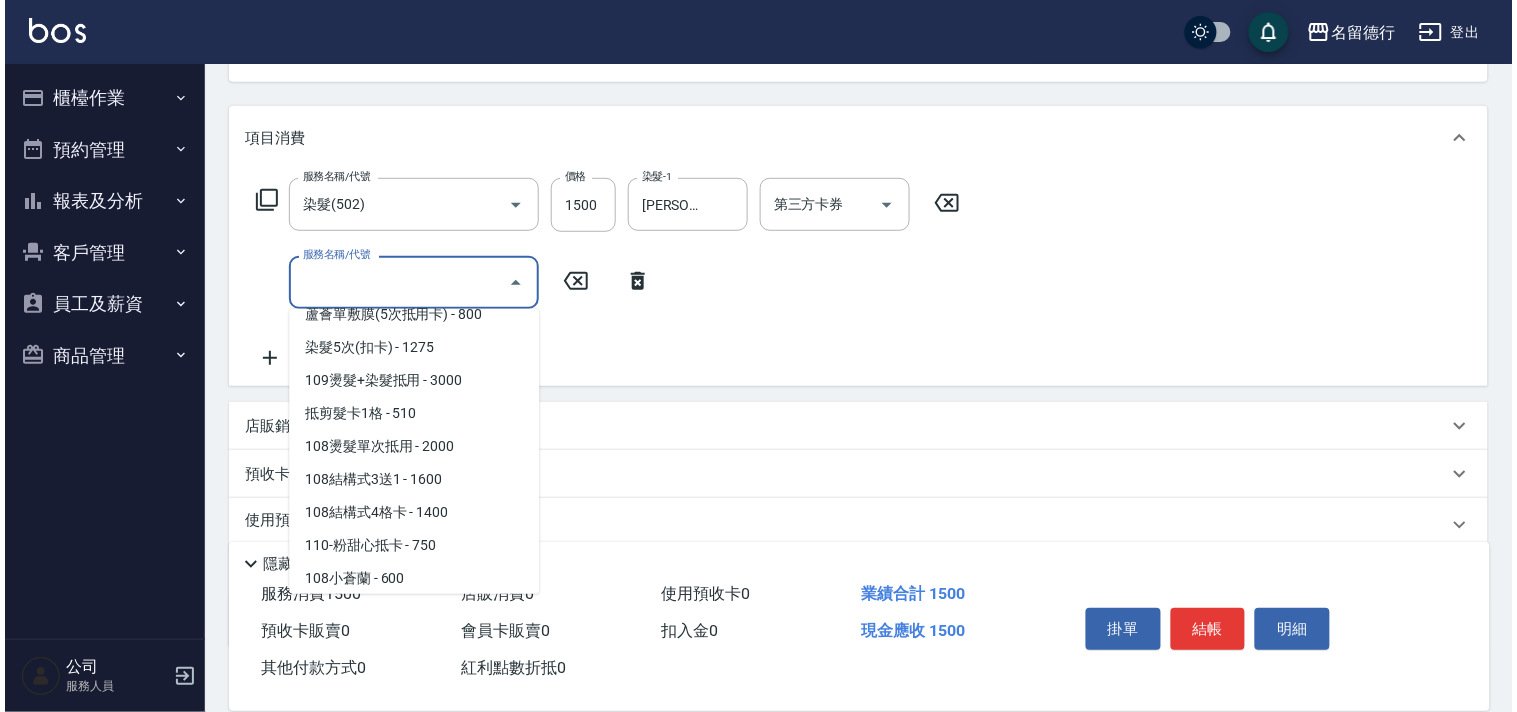 scroll, scrollTop: 2016, scrollLeft: 0, axis: vertical 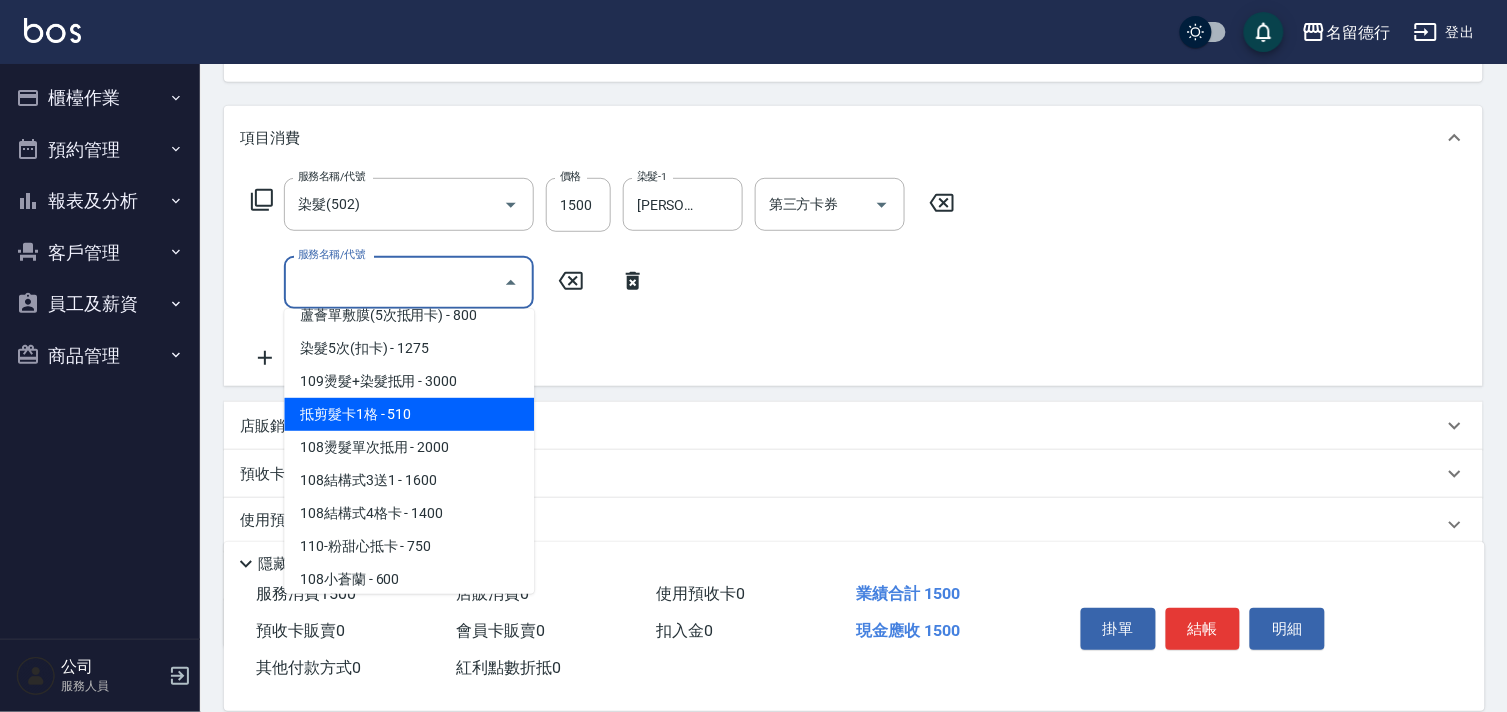click on "服務名稱/代號" at bounding box center [394, 282] 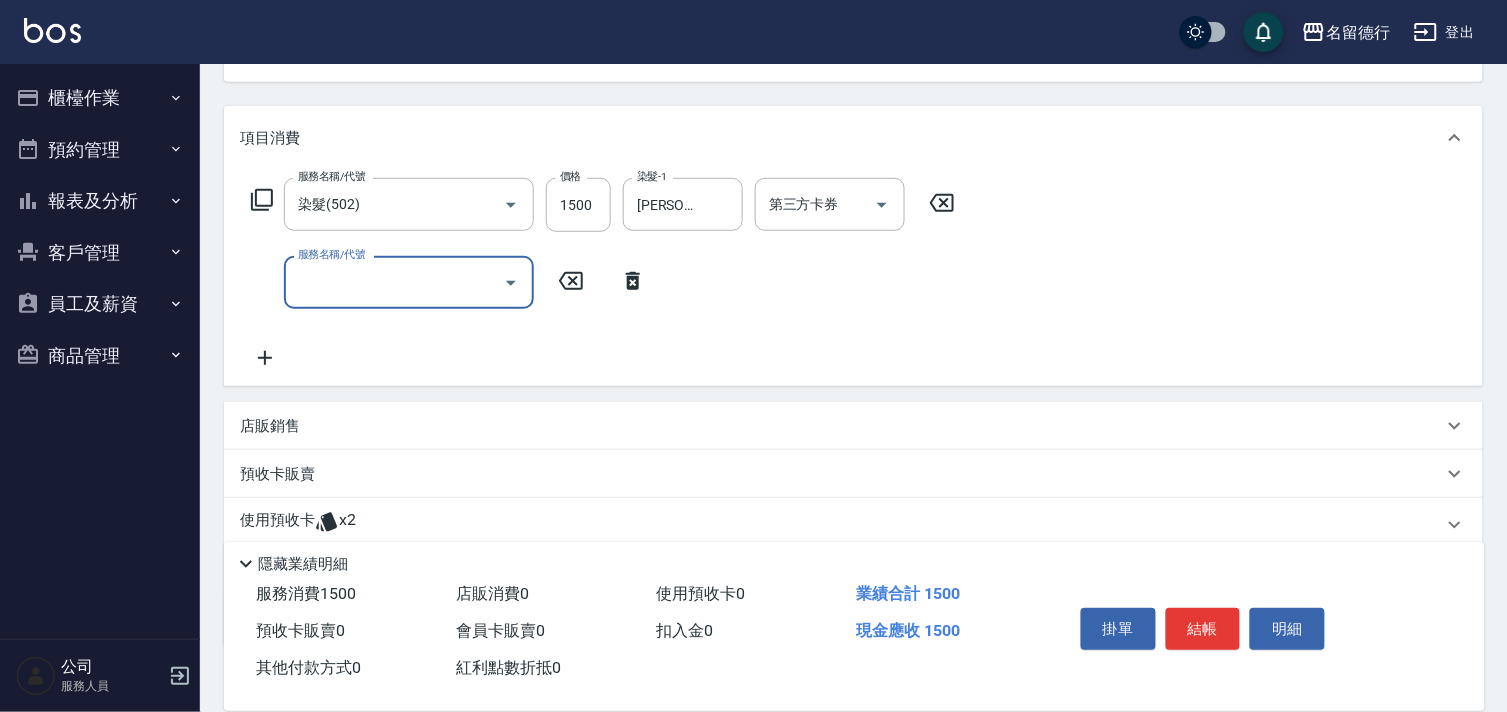 click on "服務名稱/代號" at bounding box center [394, 282] 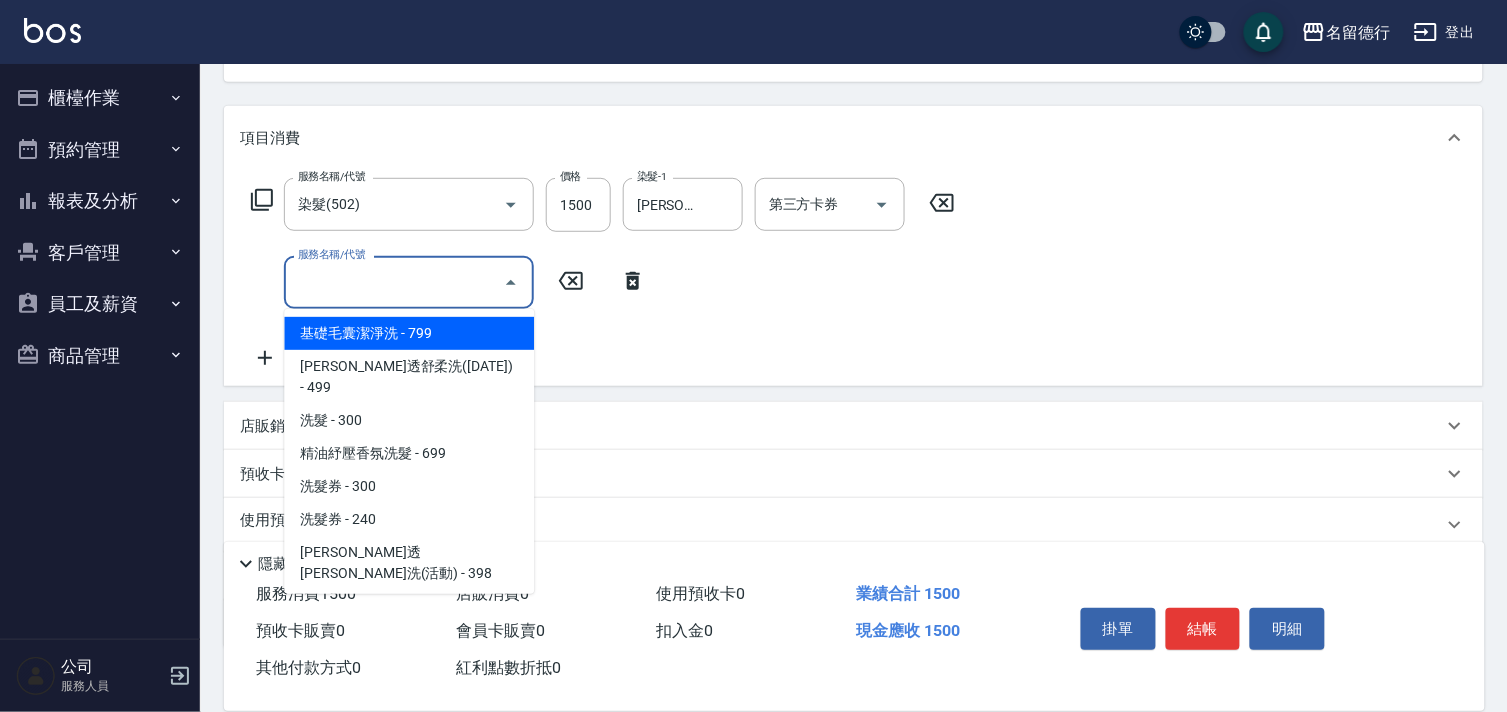 click on "服務名稱/代號" at bounding box center [394, 282] 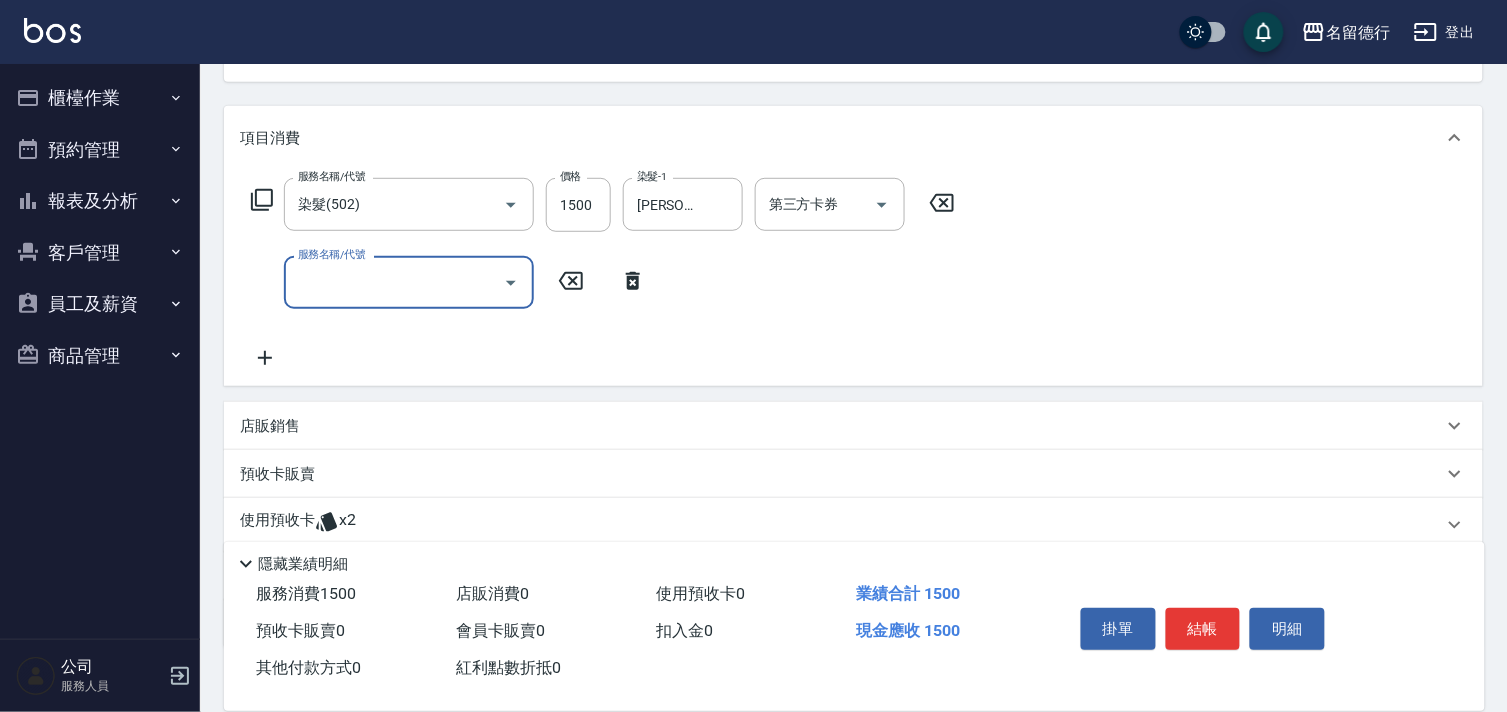 click 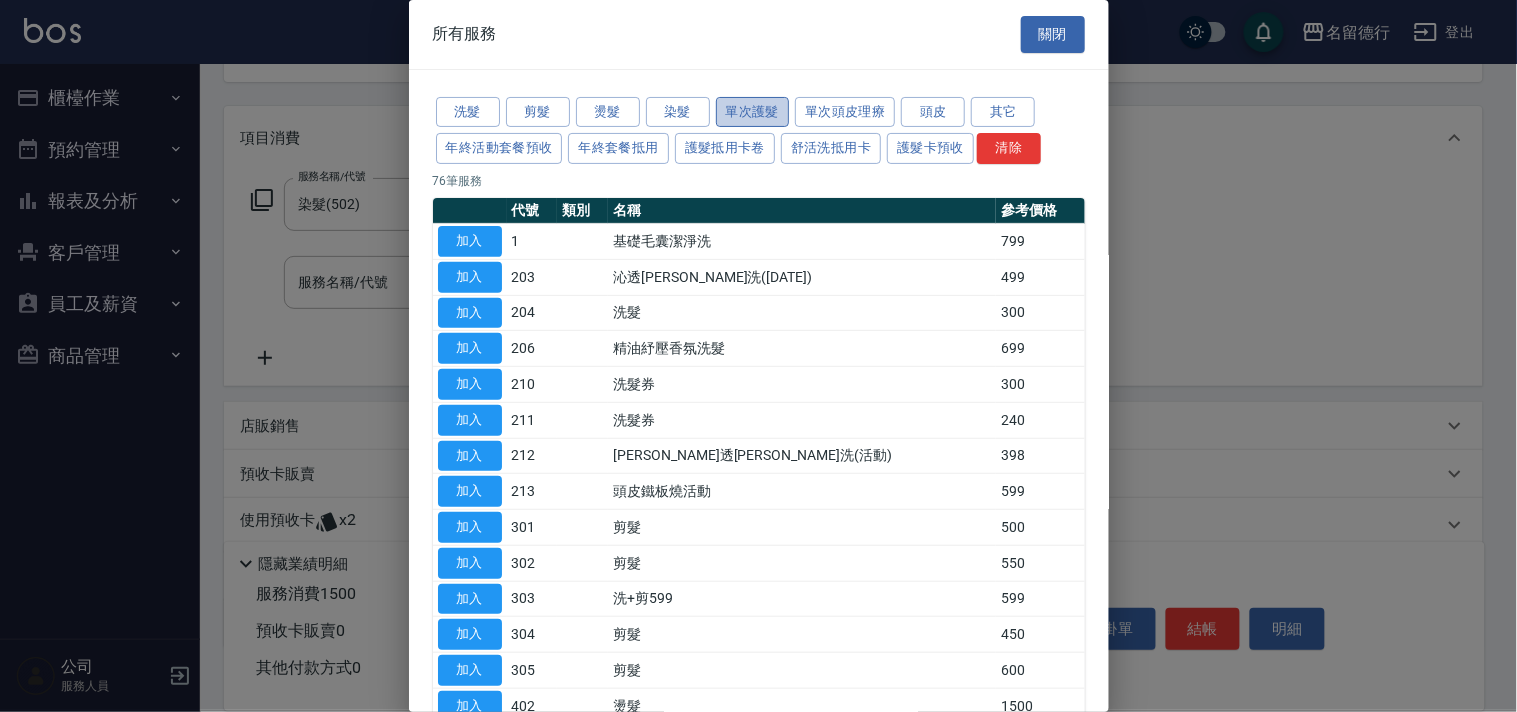 click on "單次護髮" at bounding box center [753, 112] 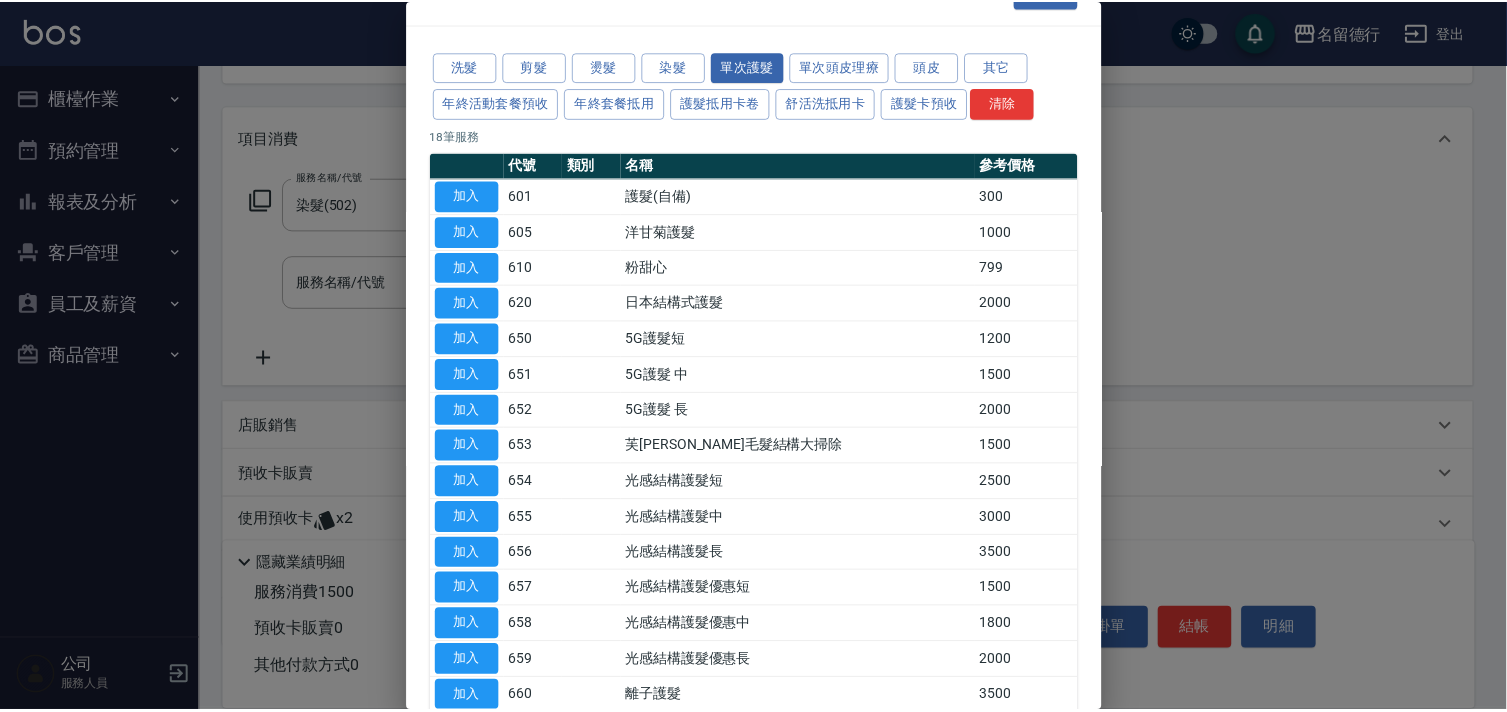 scroll, scrollTop: 44, scrollLeft: 0, axis: vertical 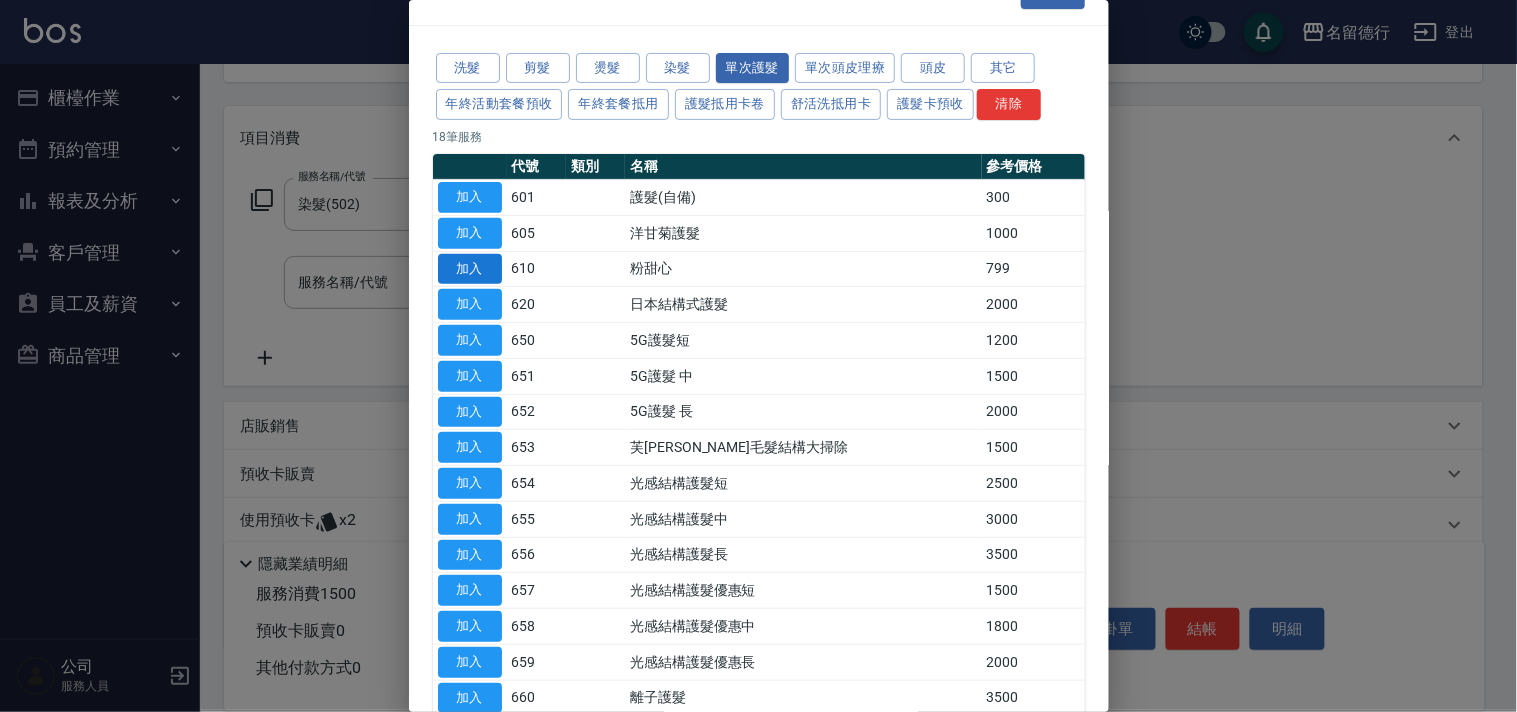 click on "加入" at bounding box center [470, 269] 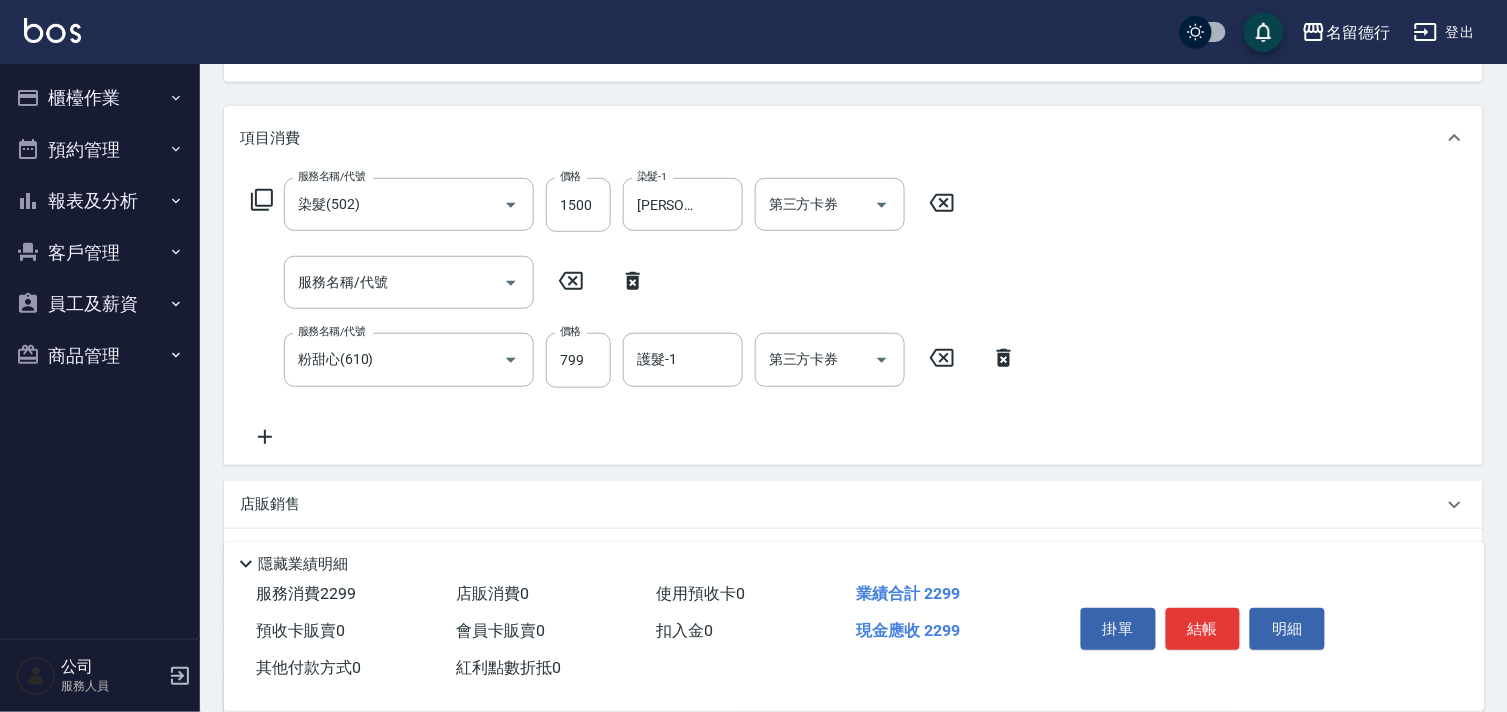 click 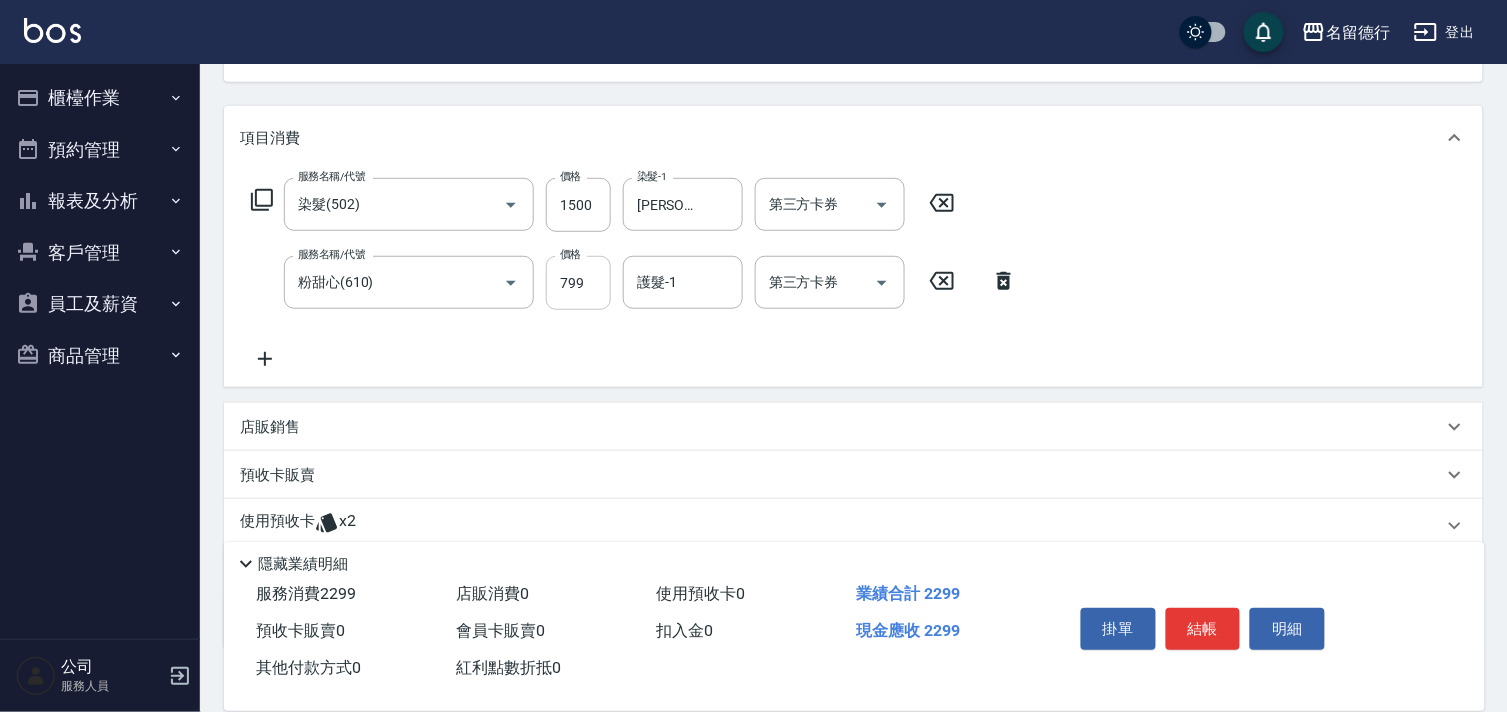 click on "799" at bounding box center (578, 283) 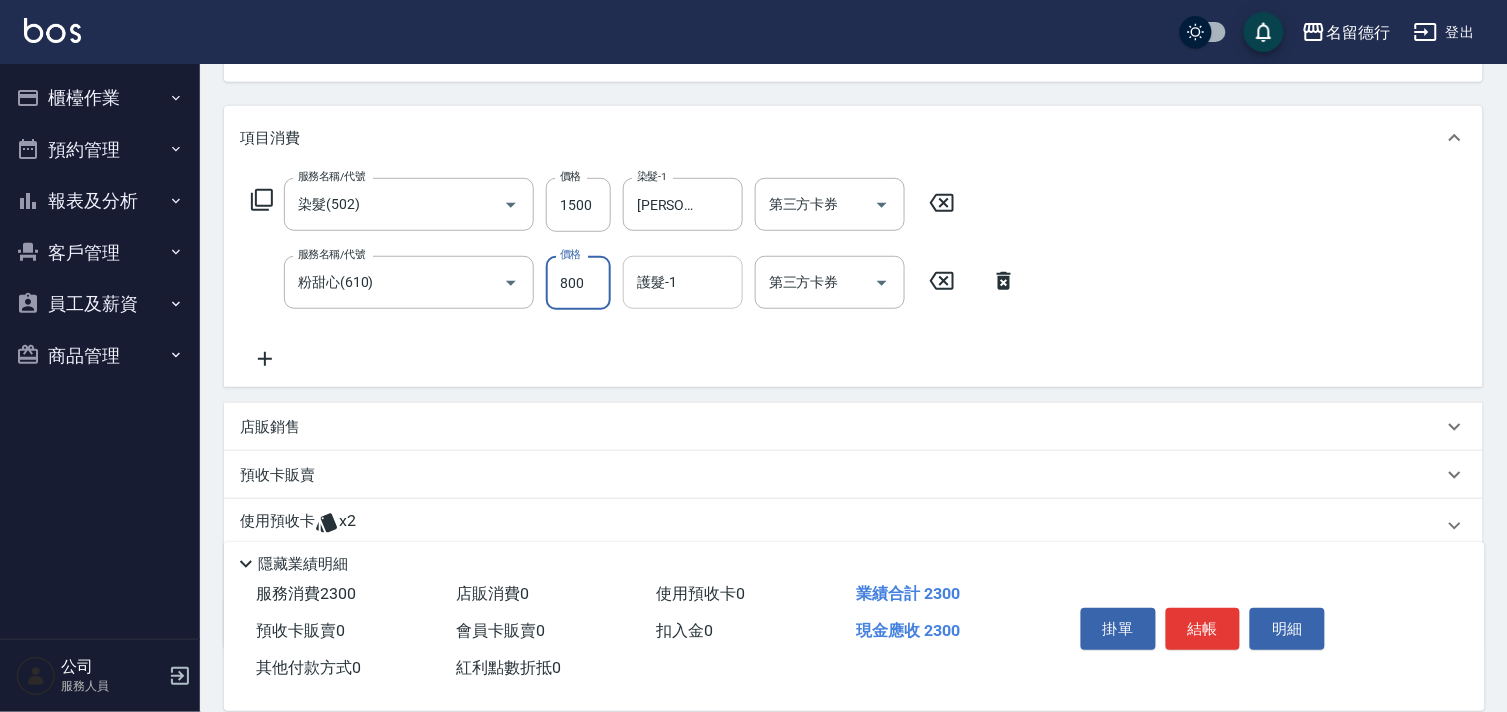 type on "800" 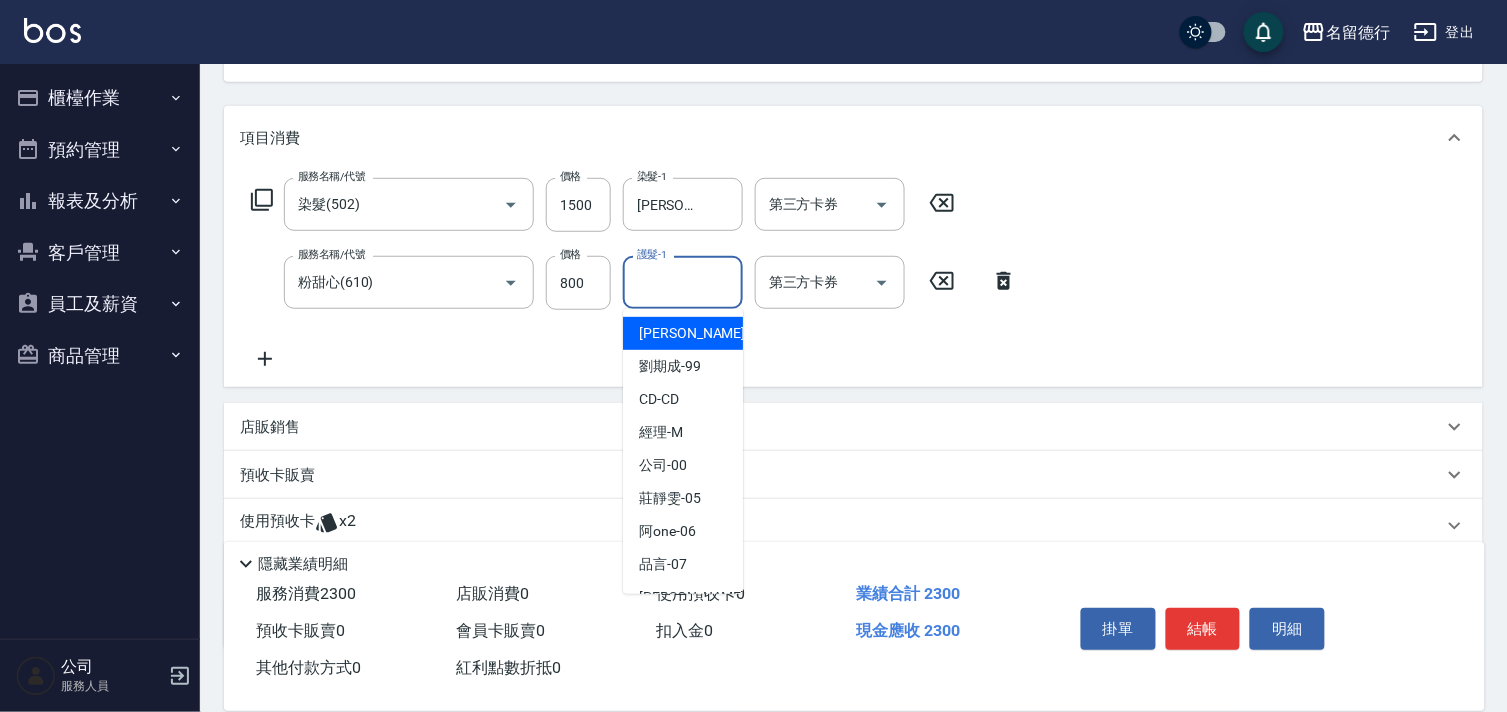 click on "[PERSON_NAME] -09" at bounding box center [702, 333] 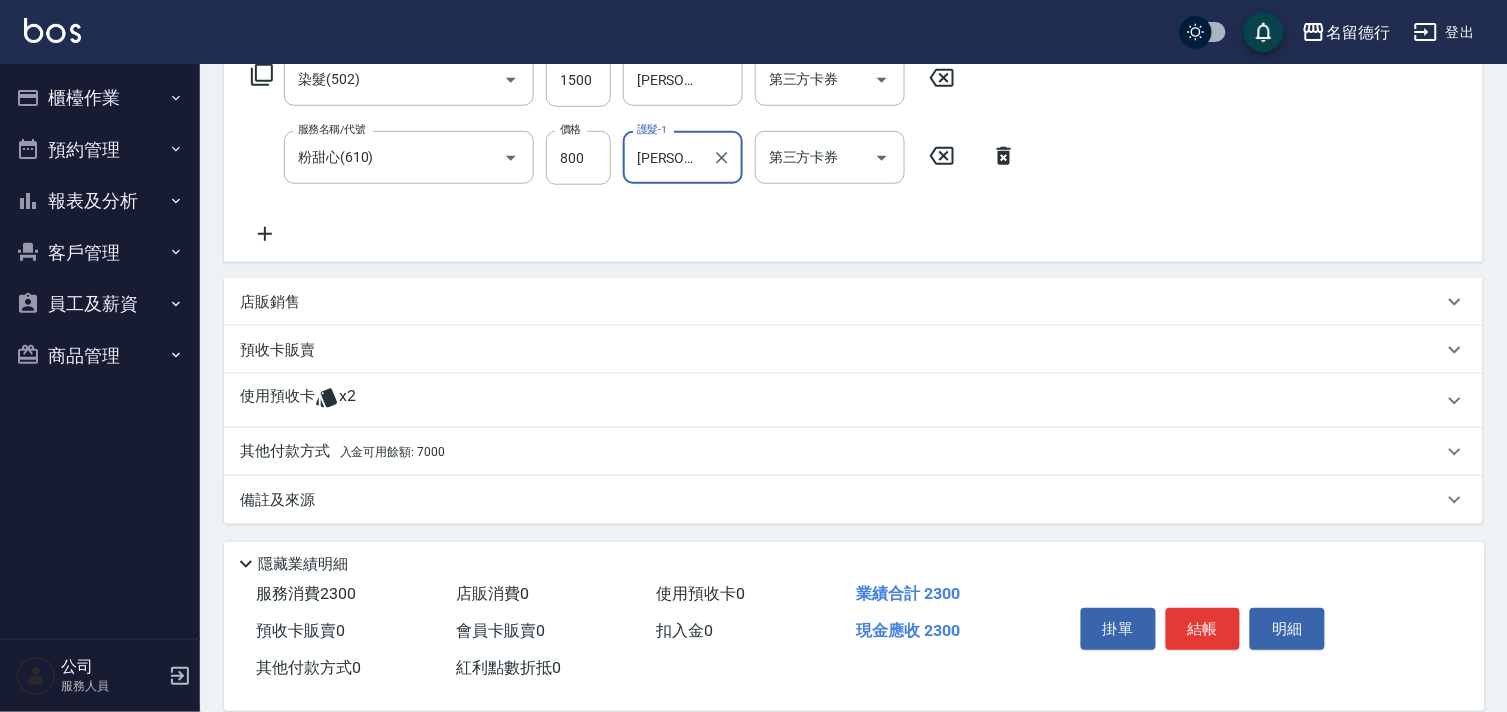 scroll, scrollTop: 348, scrollLeft: 0, axis: vertical 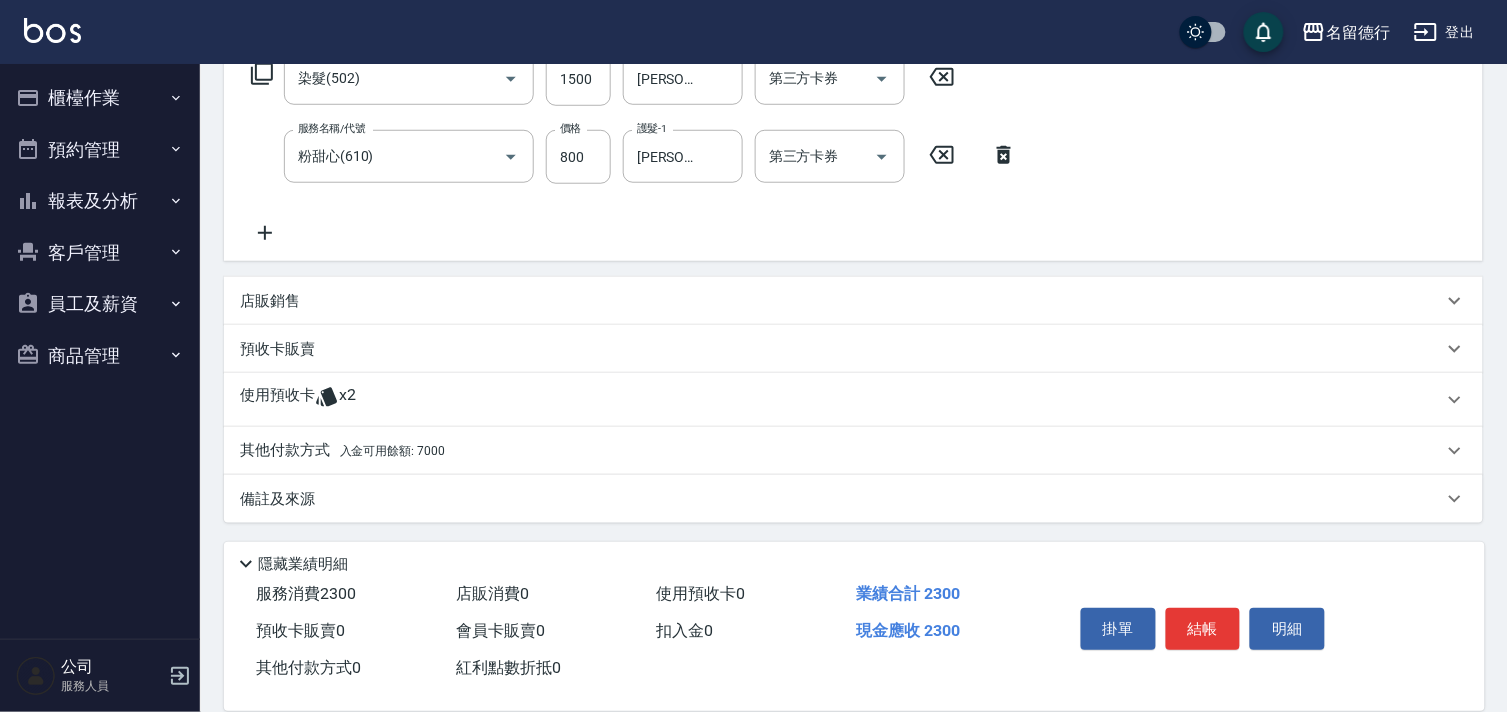 click on "使用預收卡" at bounding box center (277, 400) 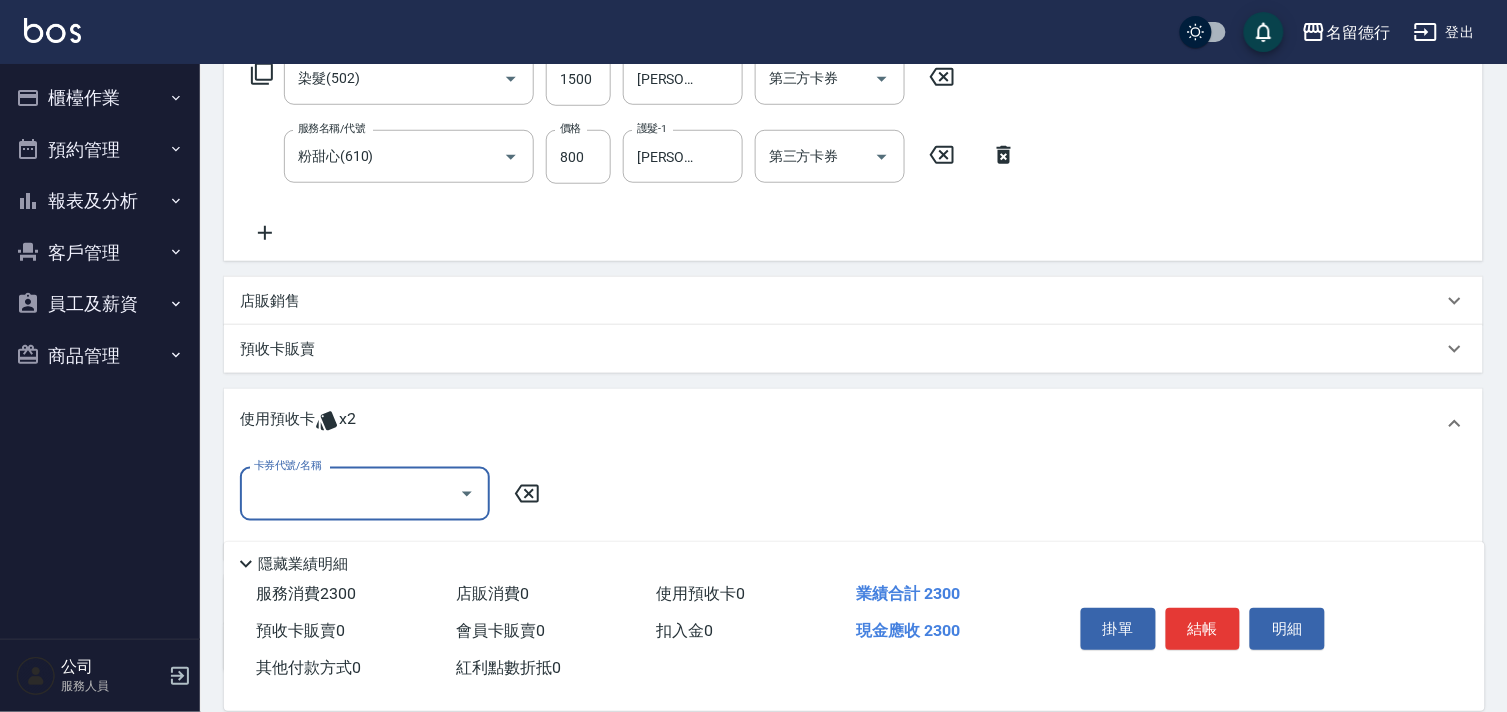 scroll, scrollTop: 407, scrollLeft: 0, axis: vertical 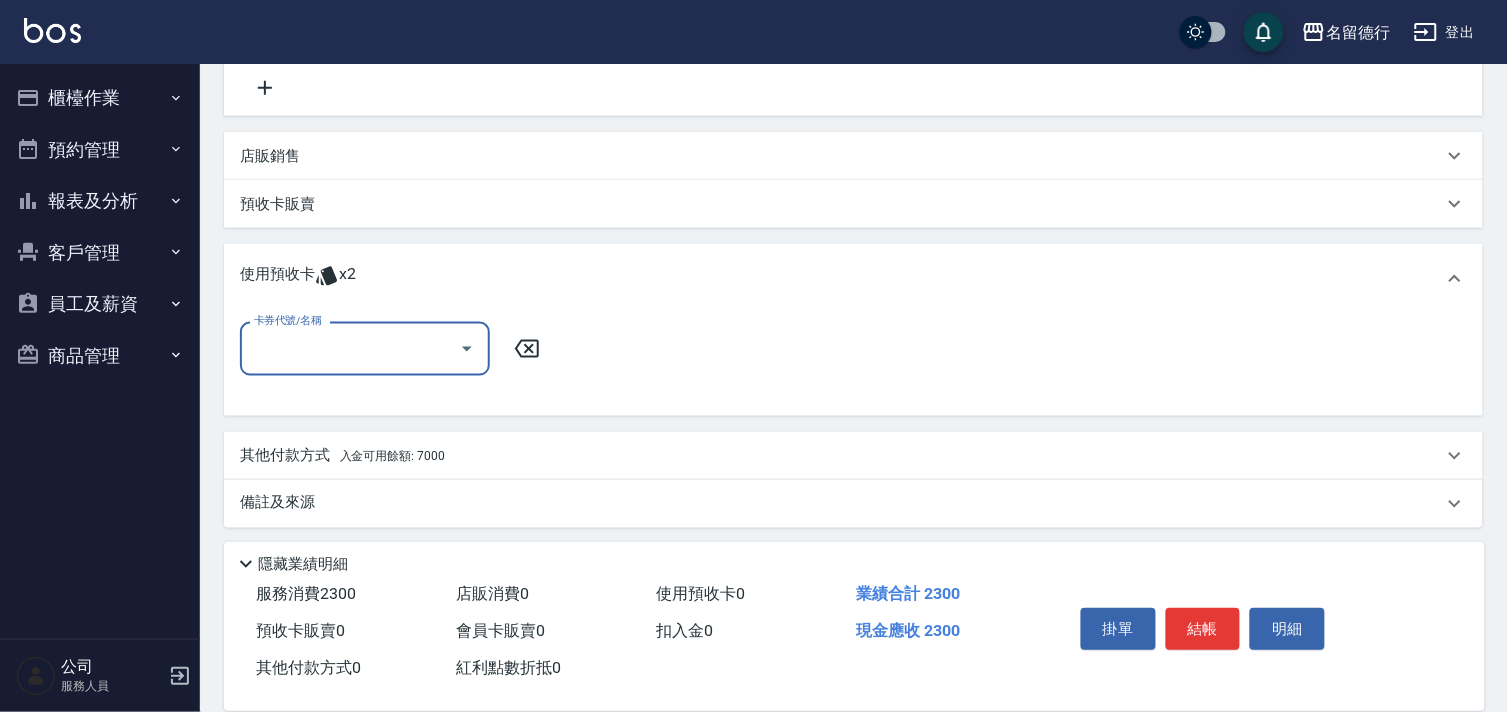 click on "卡券代號/名稱" at bounding box center [350, 348] 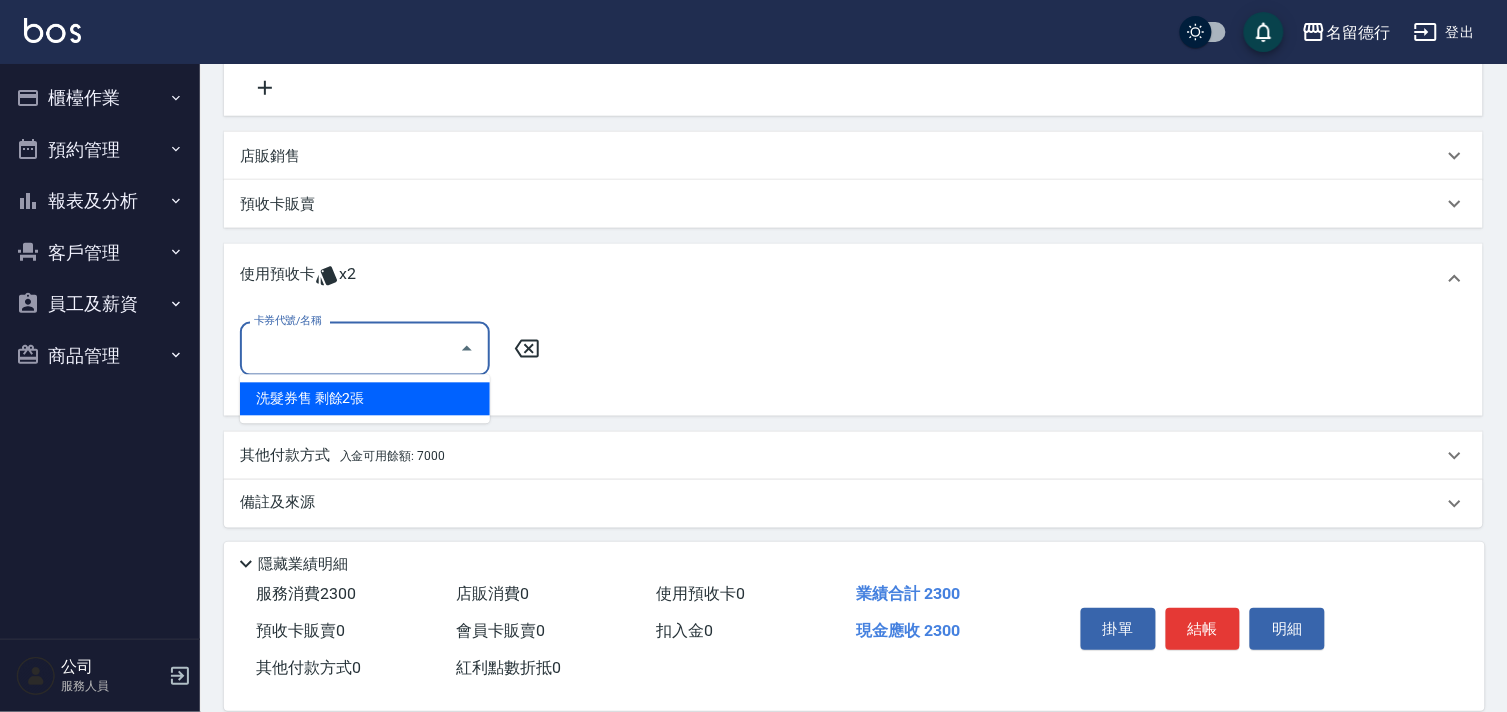 click on "洗髮券售 剩餘2張" at bounding box center [365, 399] 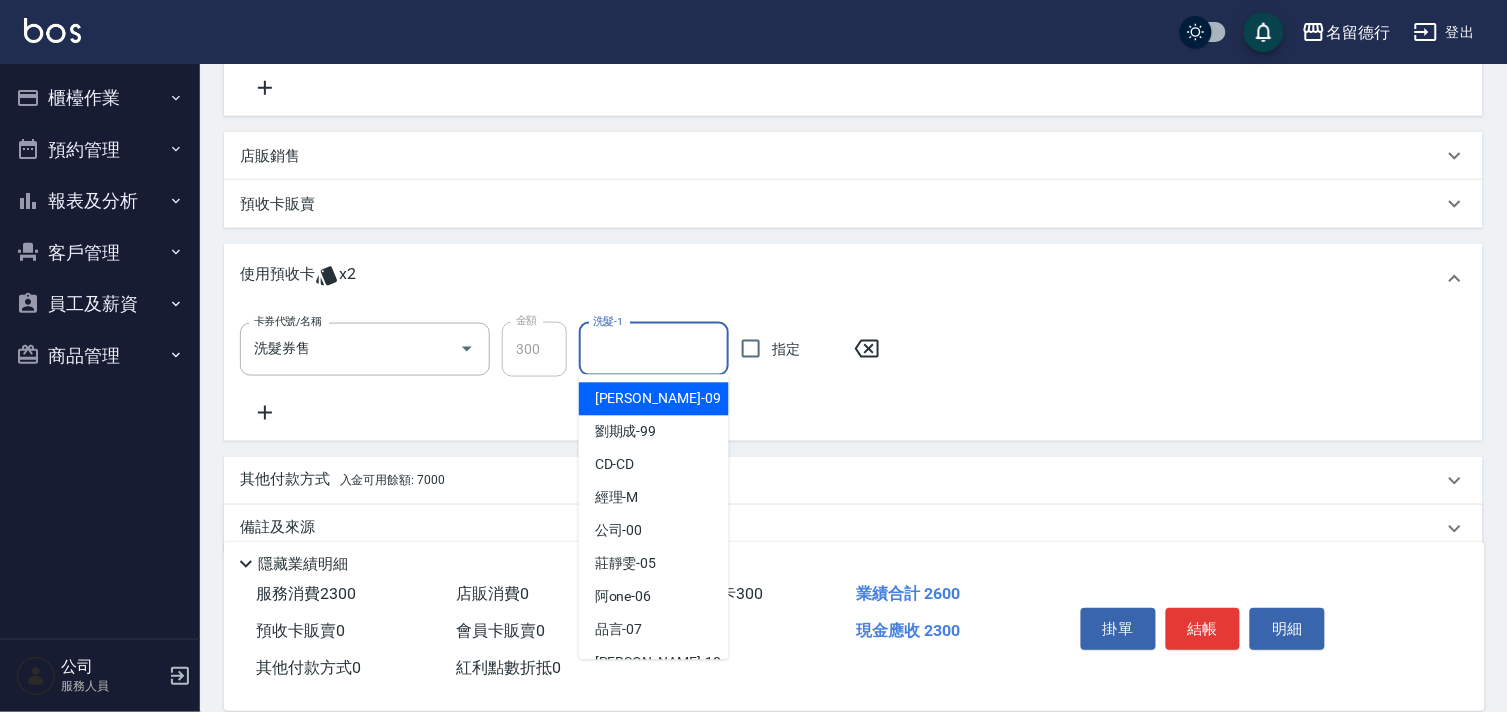 click on "洗髮-1" at bounding box center (654, 349) 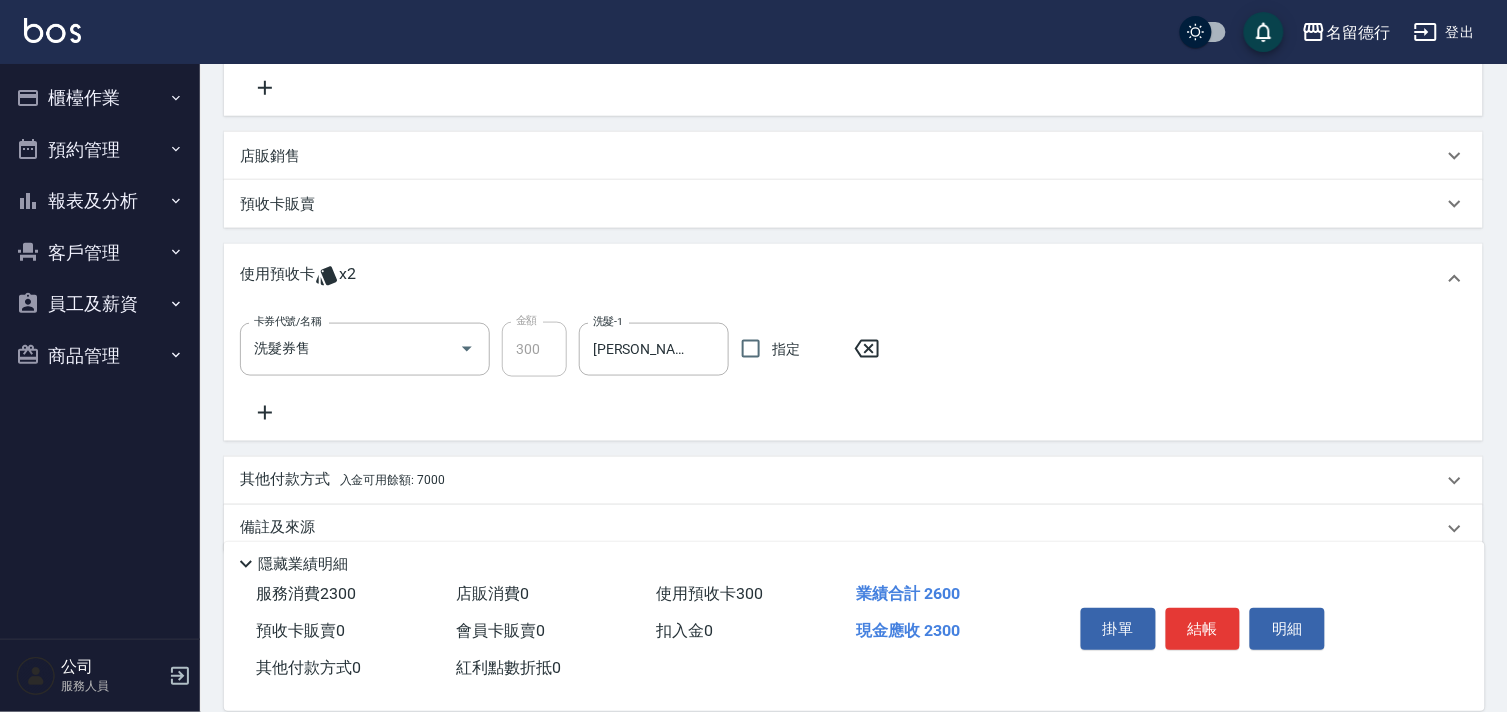 scroll, scrollTop: 522, scrollLeft: 0, axis: vertical 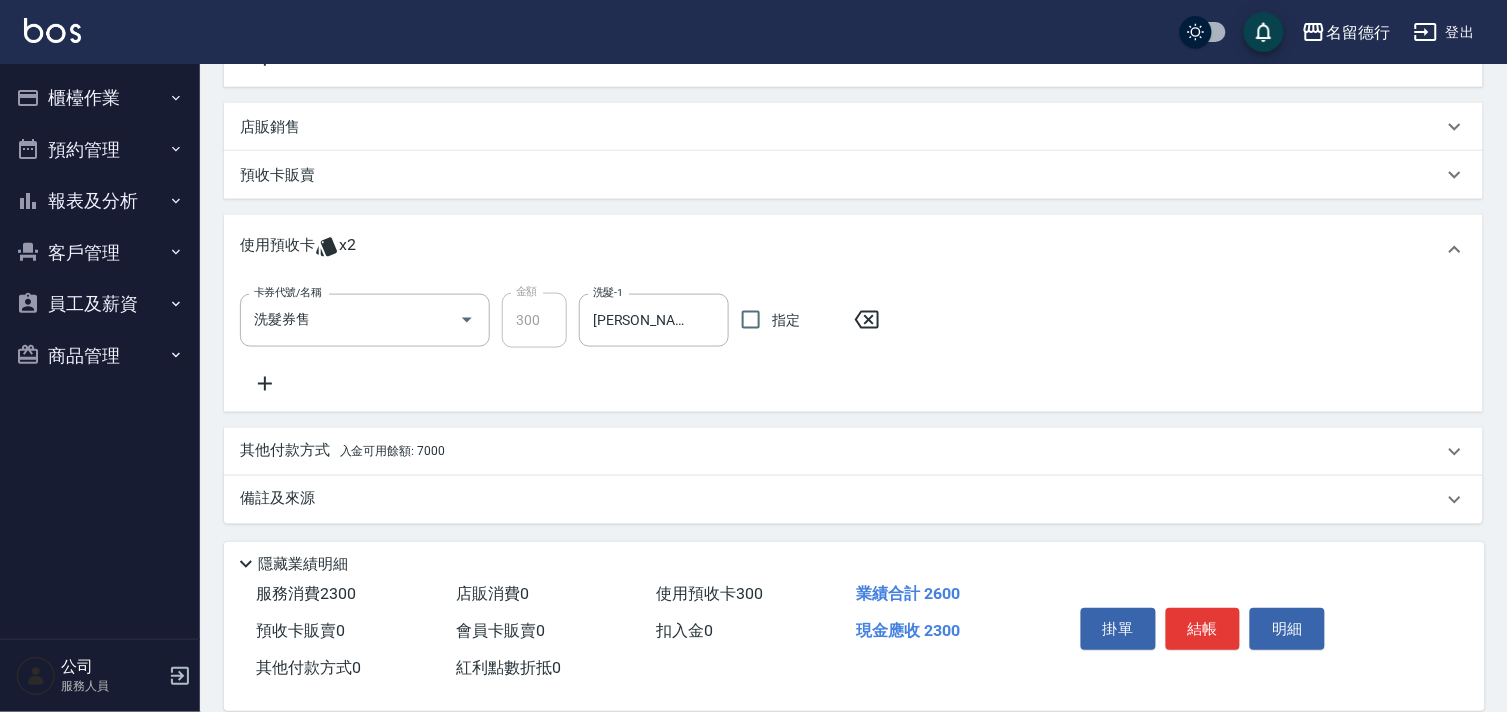 click on "其他付款方式 入金可用餘額: 7000" at bounding box center [342, 452] 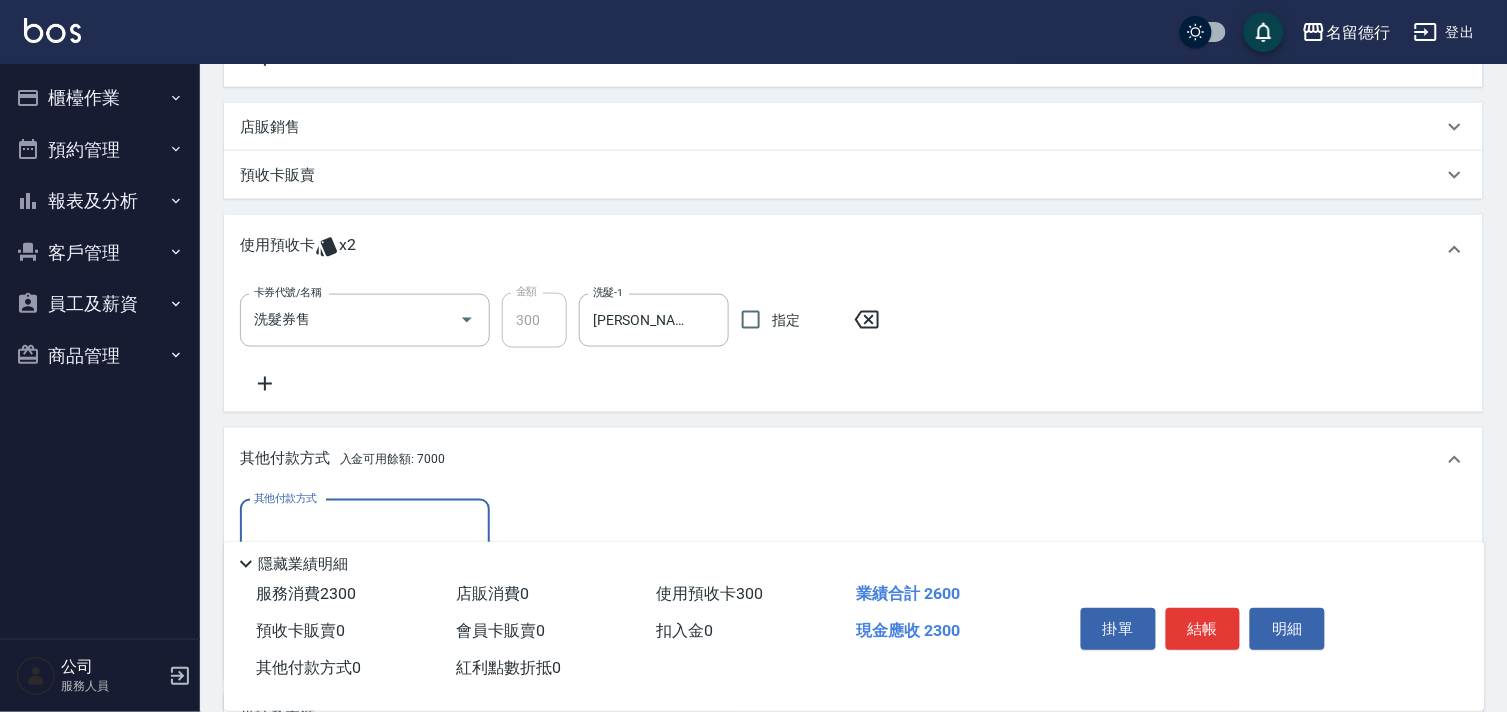scroll, scrollTop: 0, scrollLeft: 0, axis: both 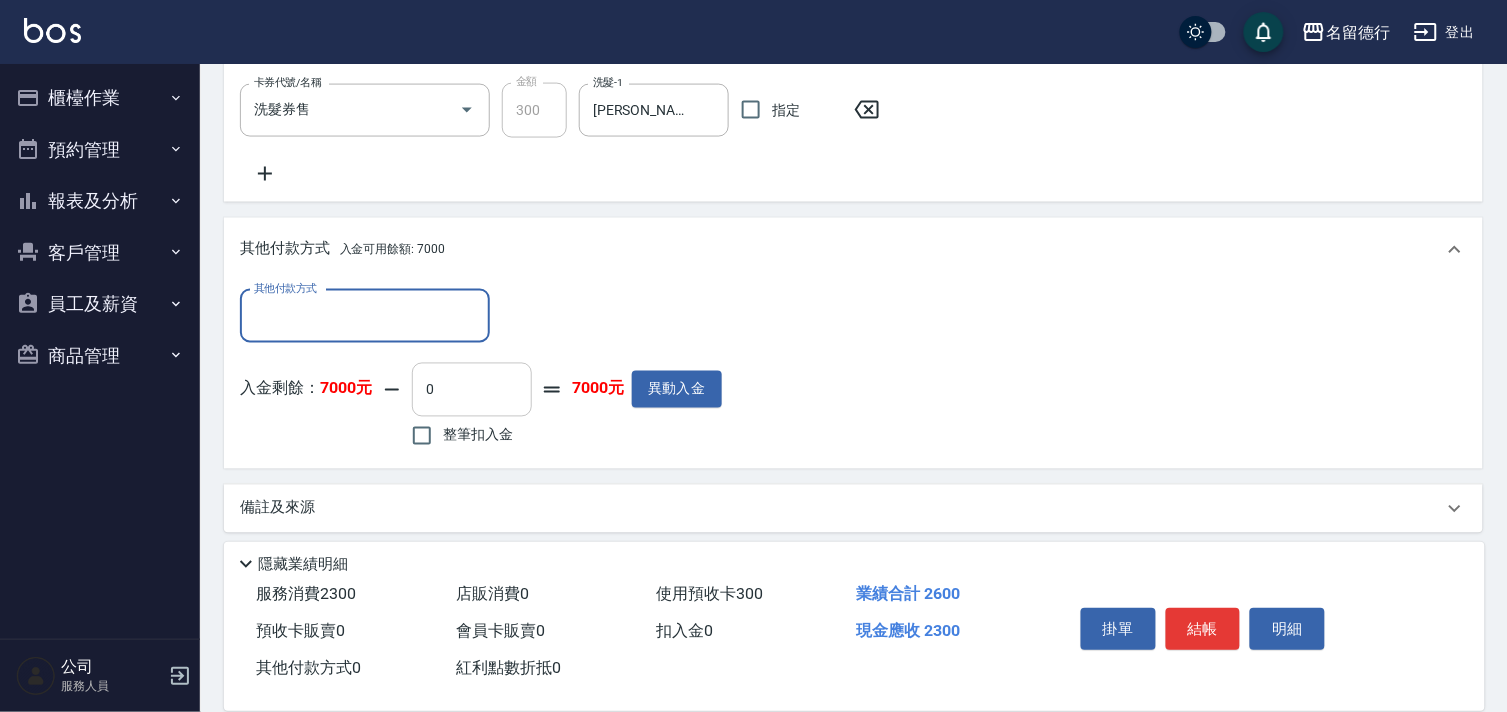 click on "0" at bounding box center [472, 390] 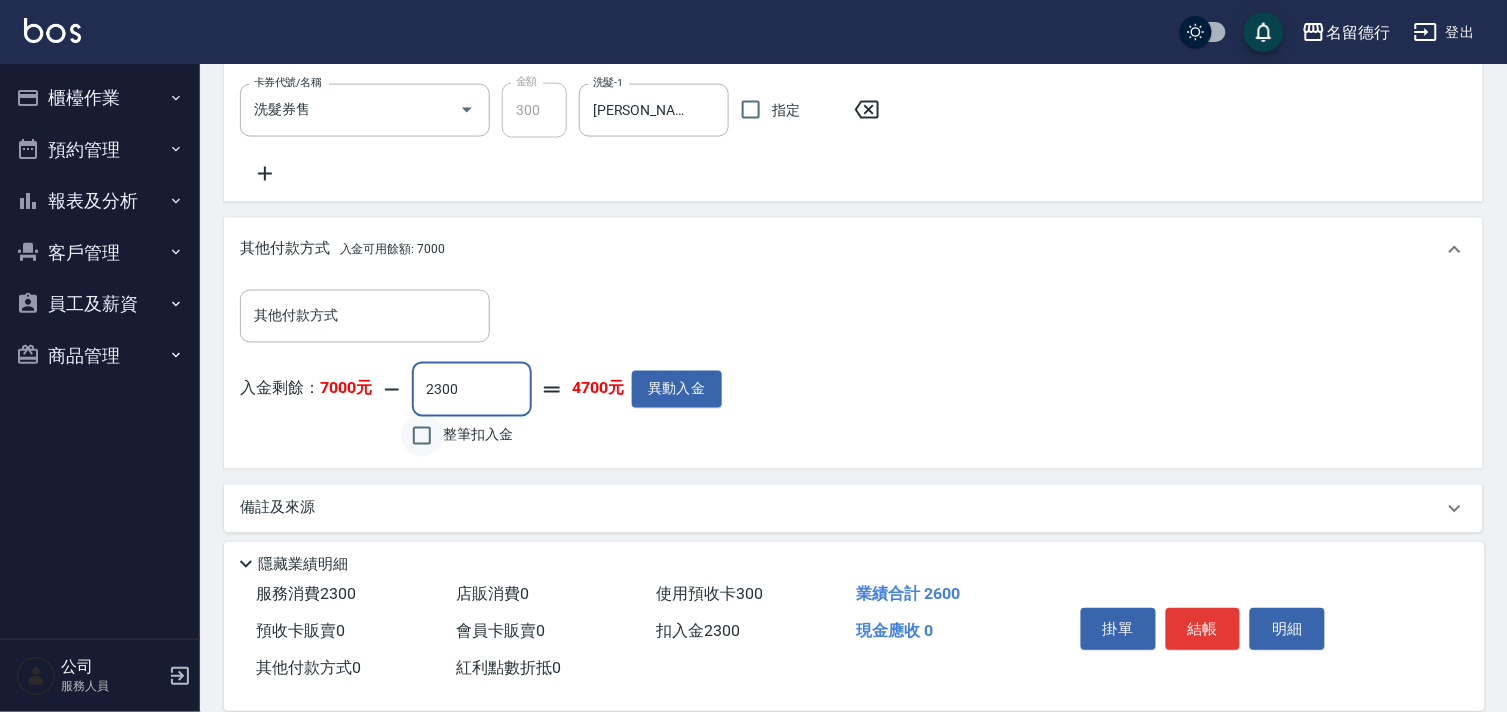 type on "2300" 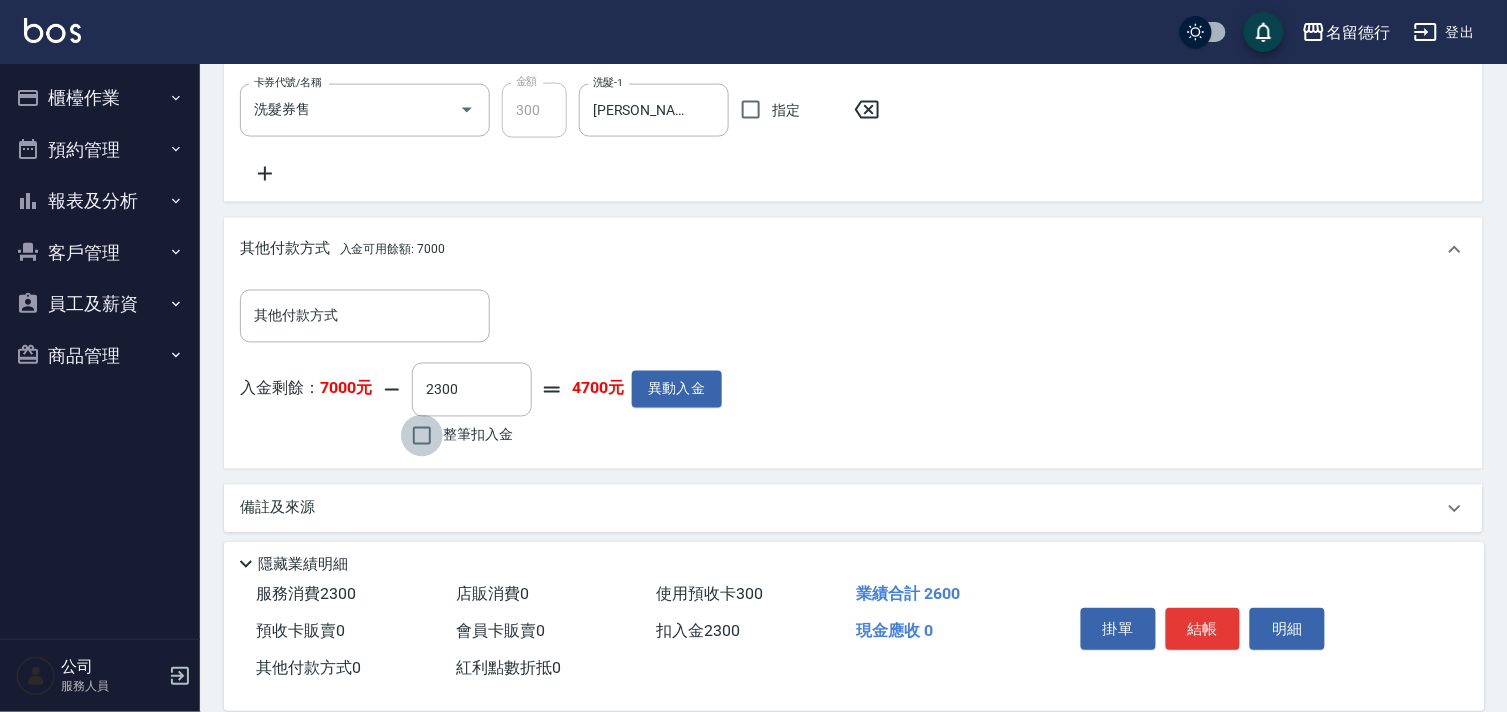 click on "整筆扣入金" at bounding box center (422, 436) 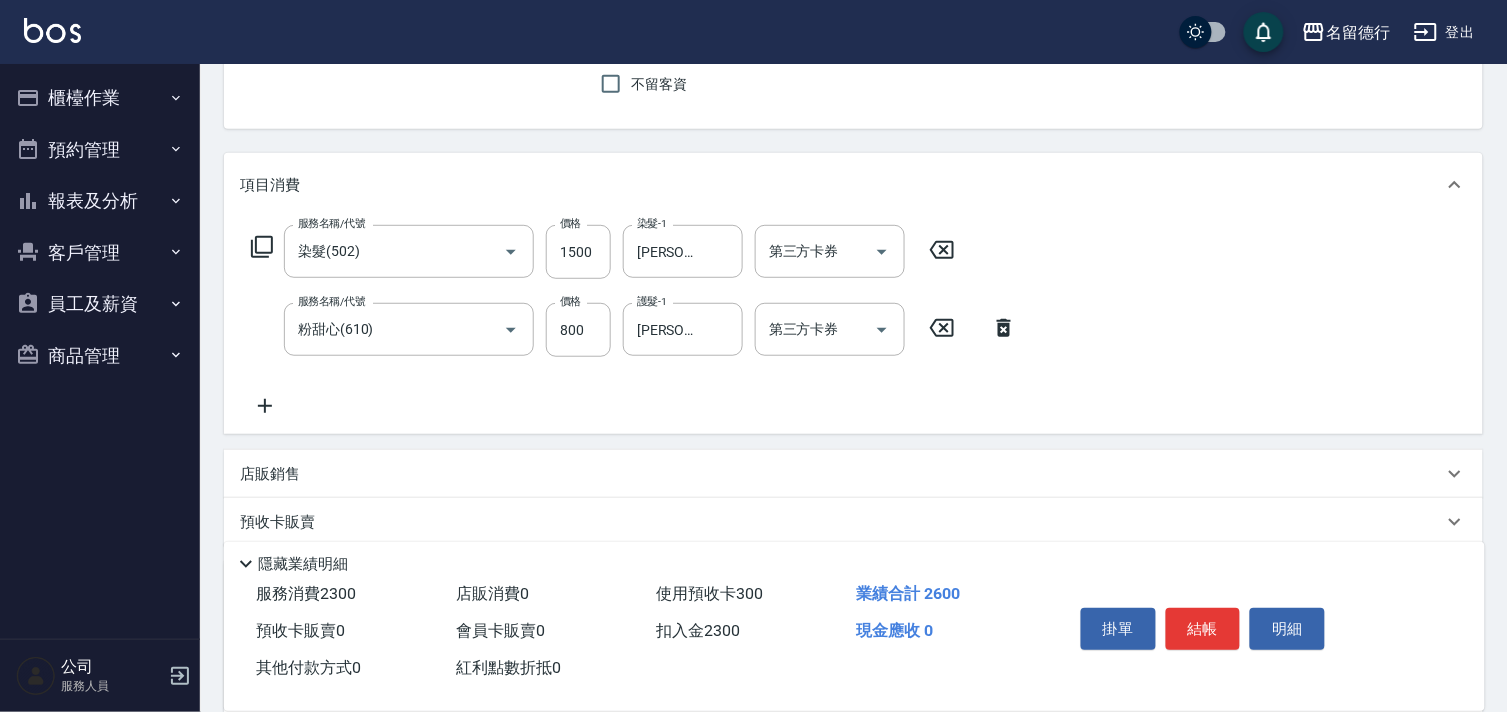 scroll, scrollTop: 0, scrollLeft: 0, axis: both 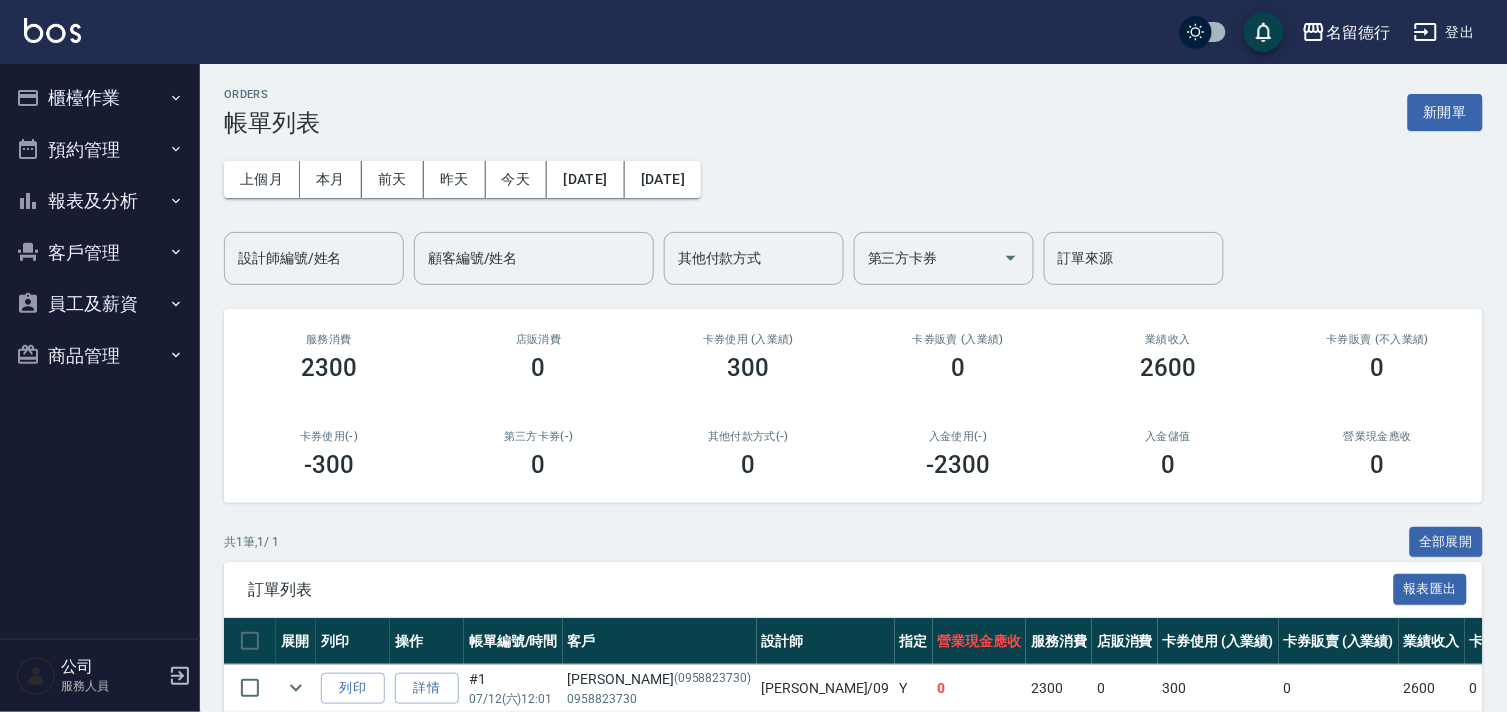 click on "櫃檯作業" at bounding box center [100, 98] 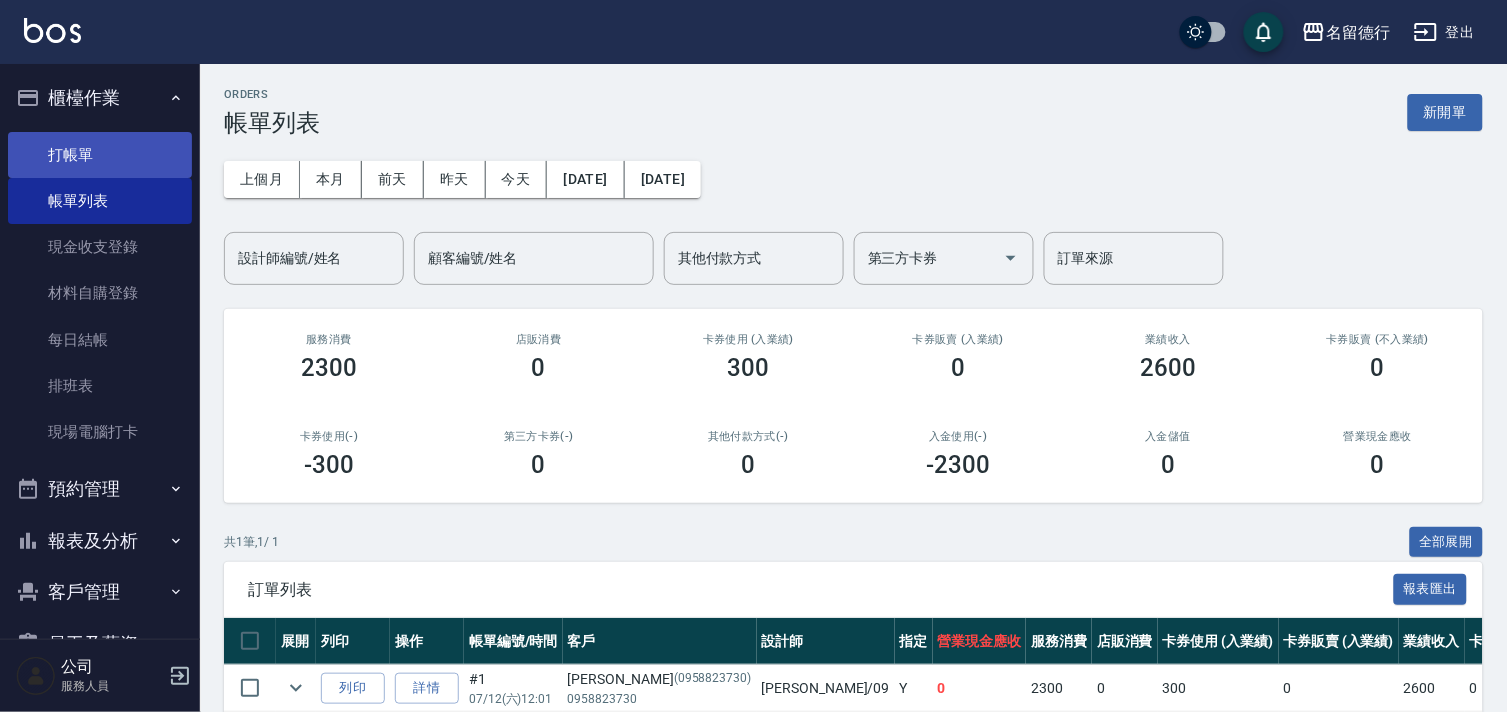 click on "打帳單" at bounding box center (100, 155) 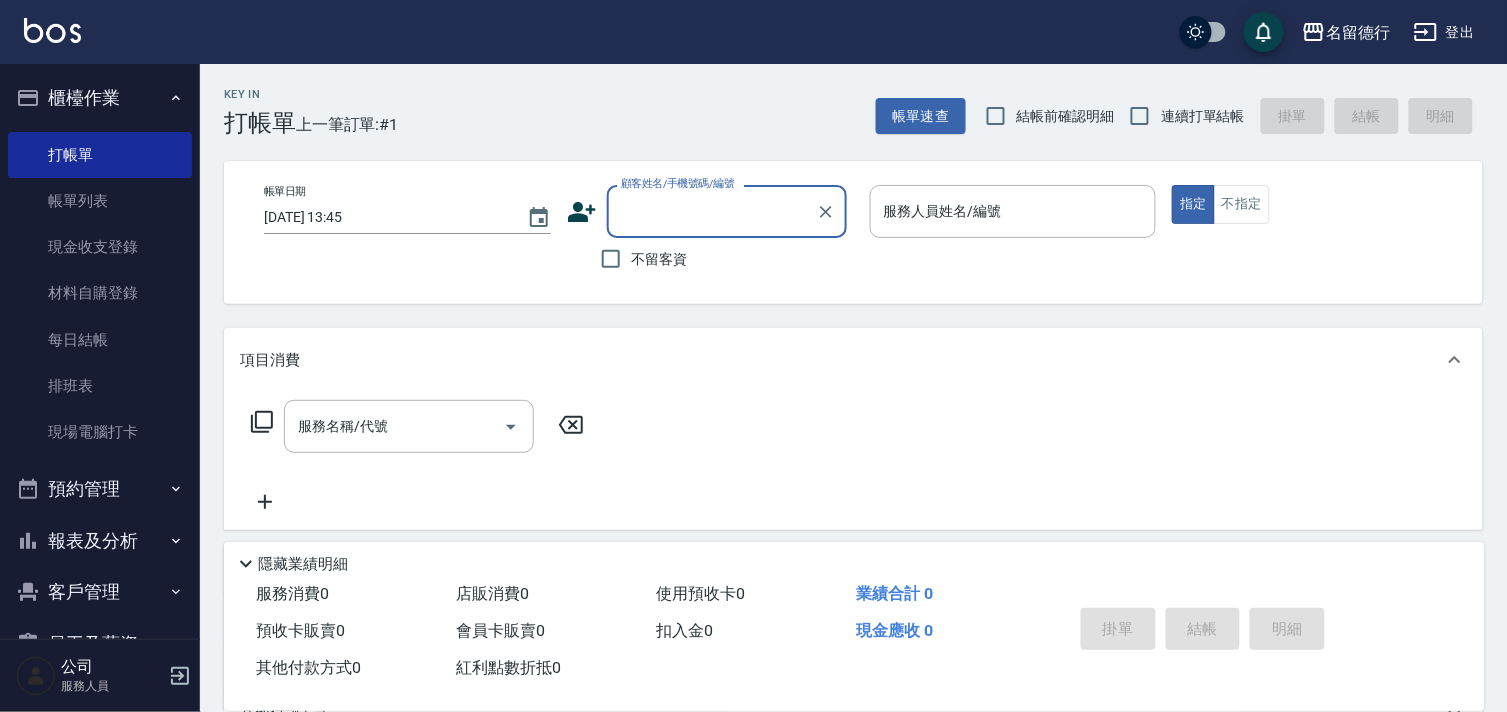 click on "顧客姓名/手機號碼/編號" at bounding box center [712, 211] 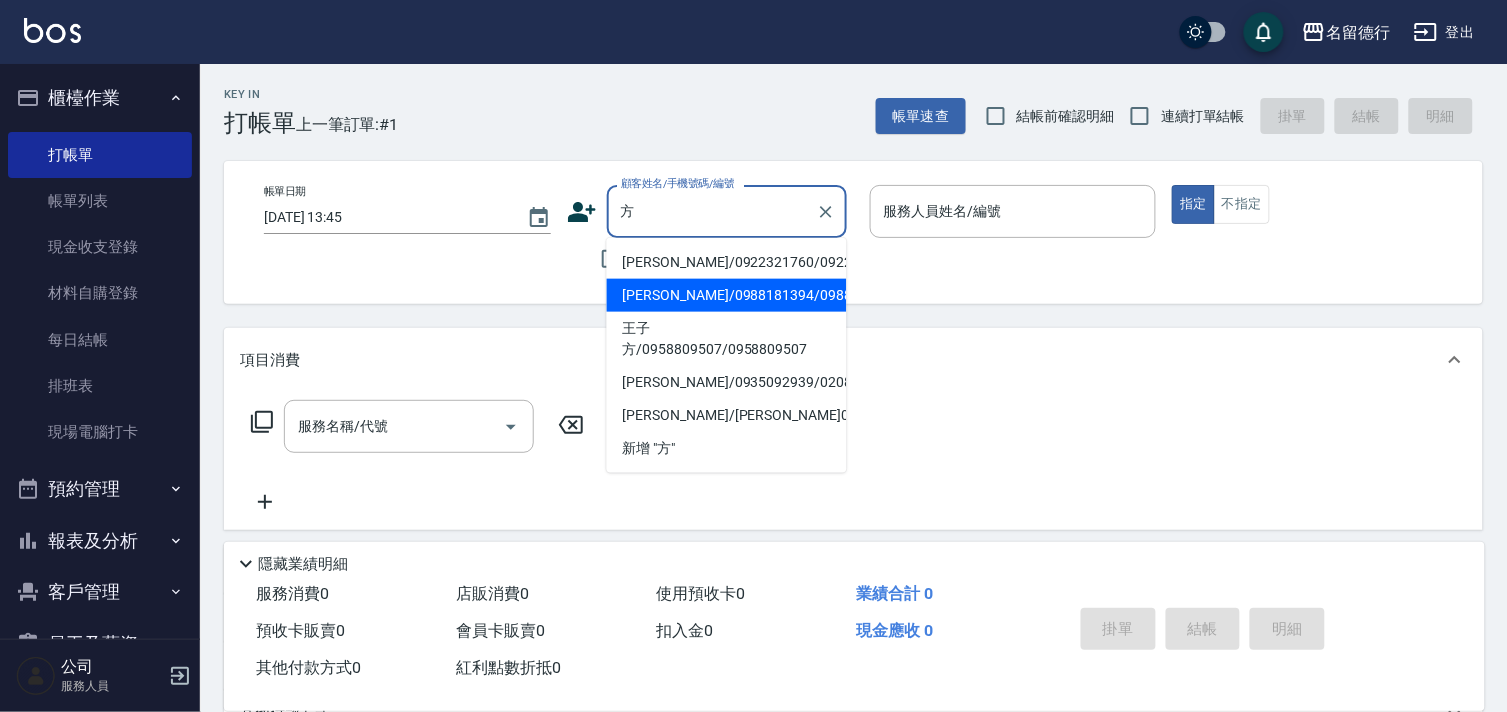 click on "[PERSON_NAME]/0988181394/0988181394" at bounding box center (727, 295) 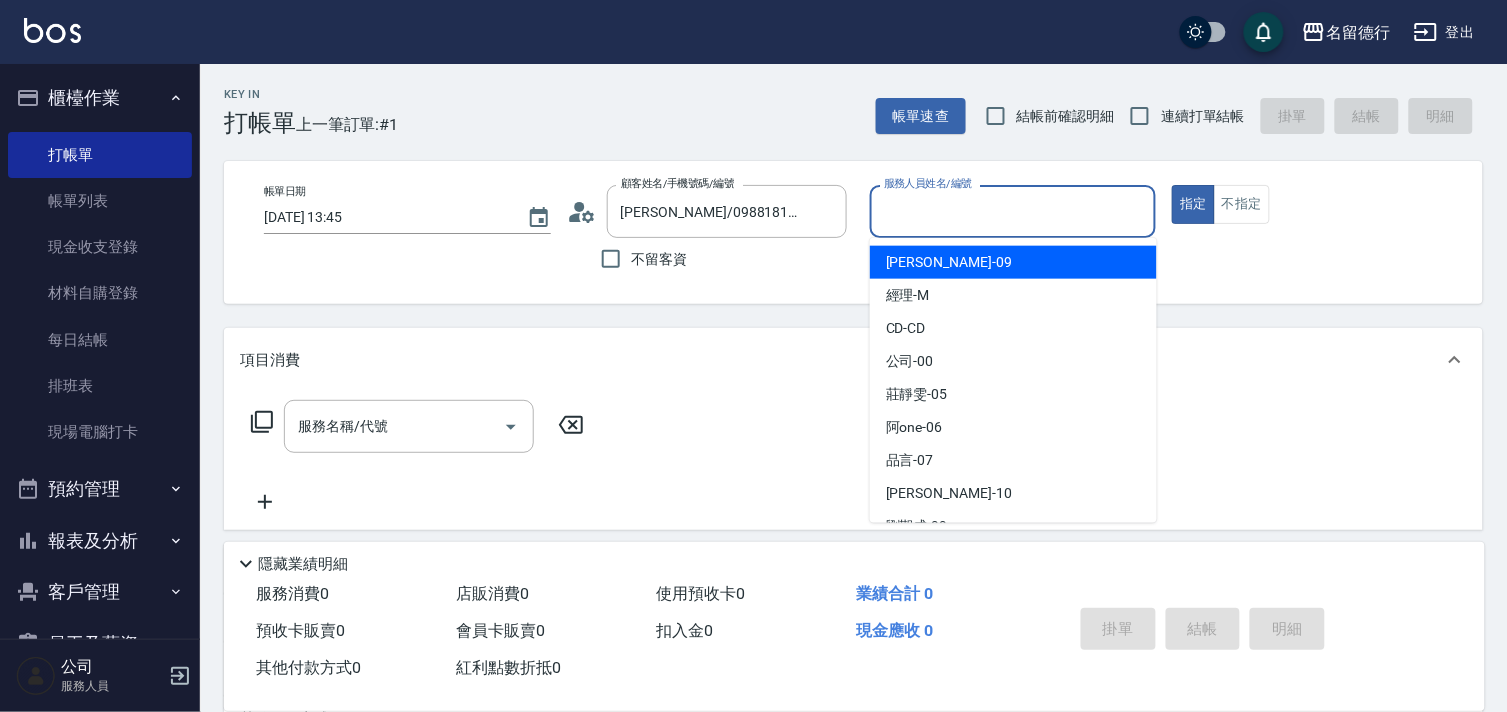 click on "服務人員姓名/編號" at bounding box center (1013, 211) 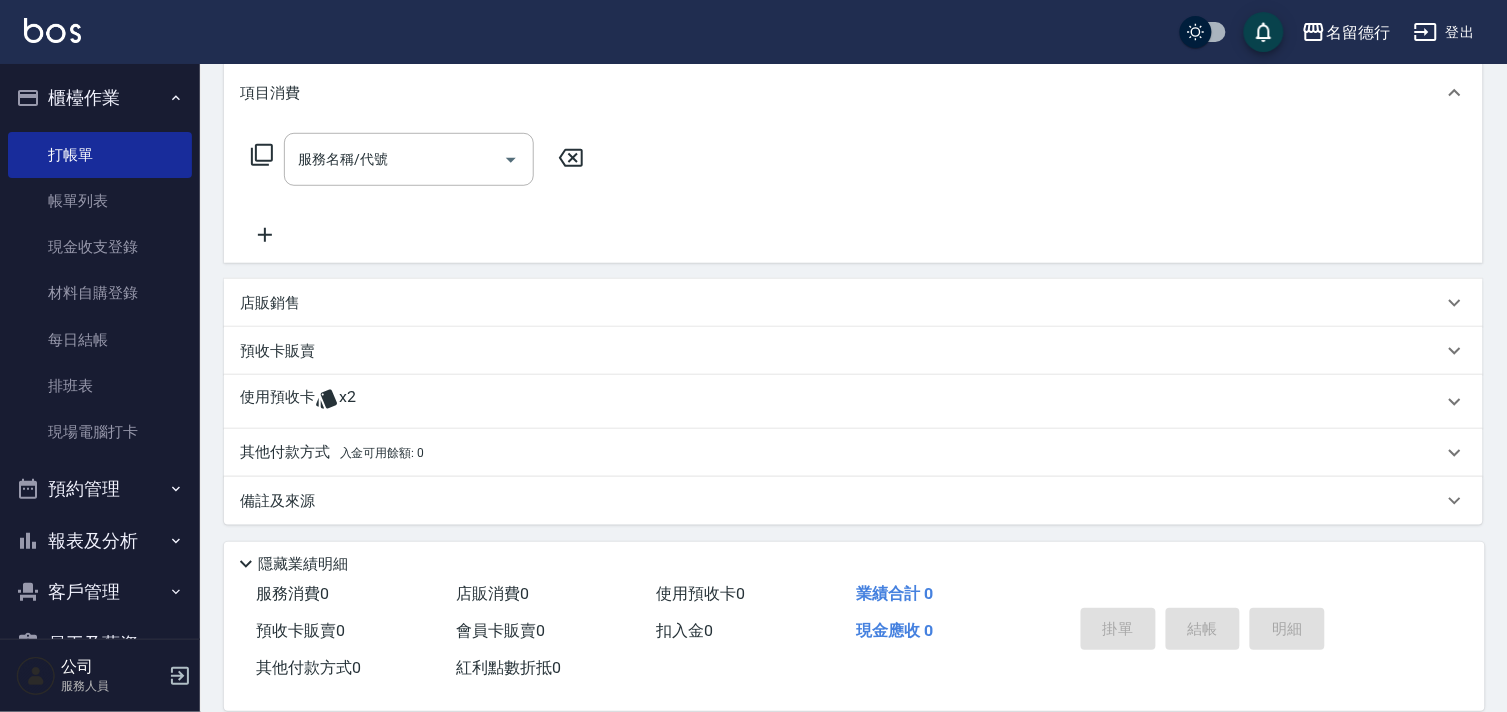 scroll, scrollTop: 268, scrollLeft: 0, axis: vertical 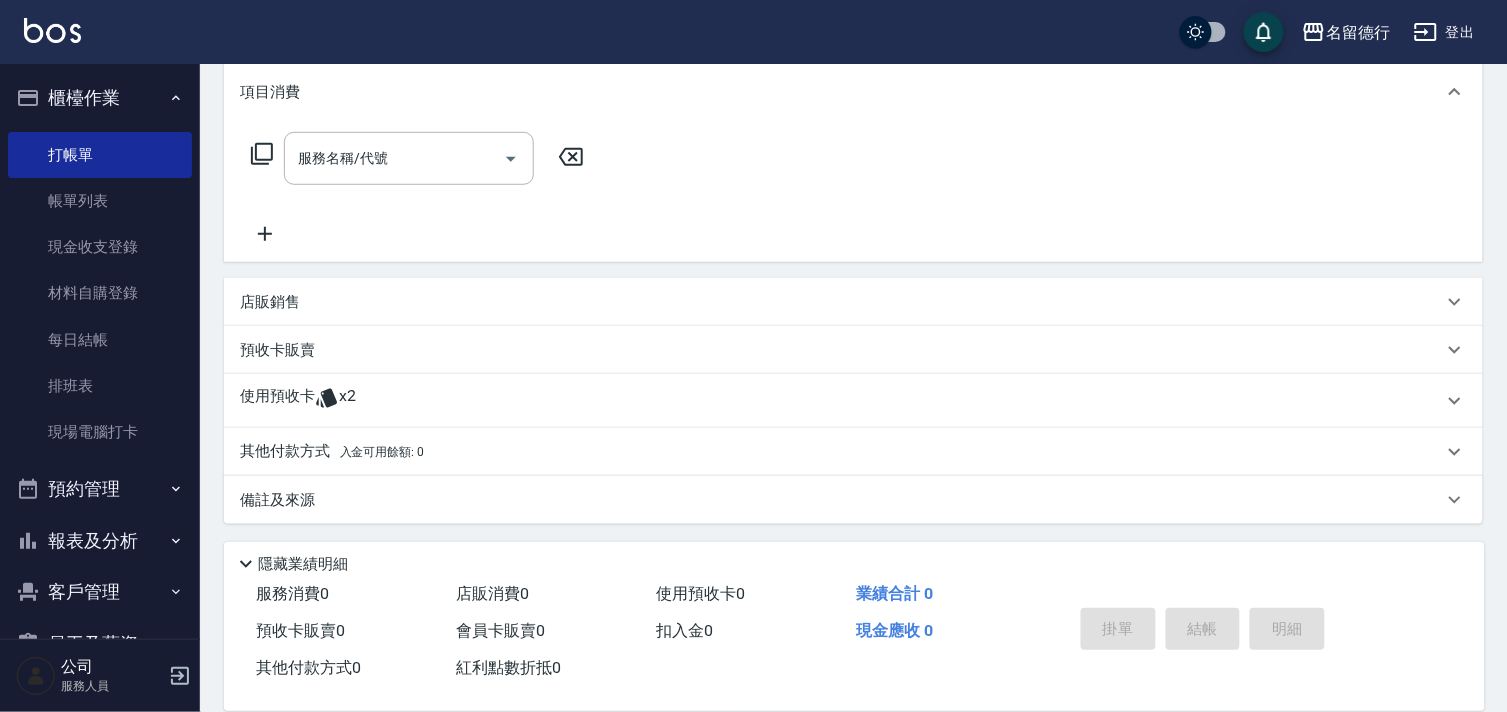 click on "使用預收卡" at bounding box center [277, 401] 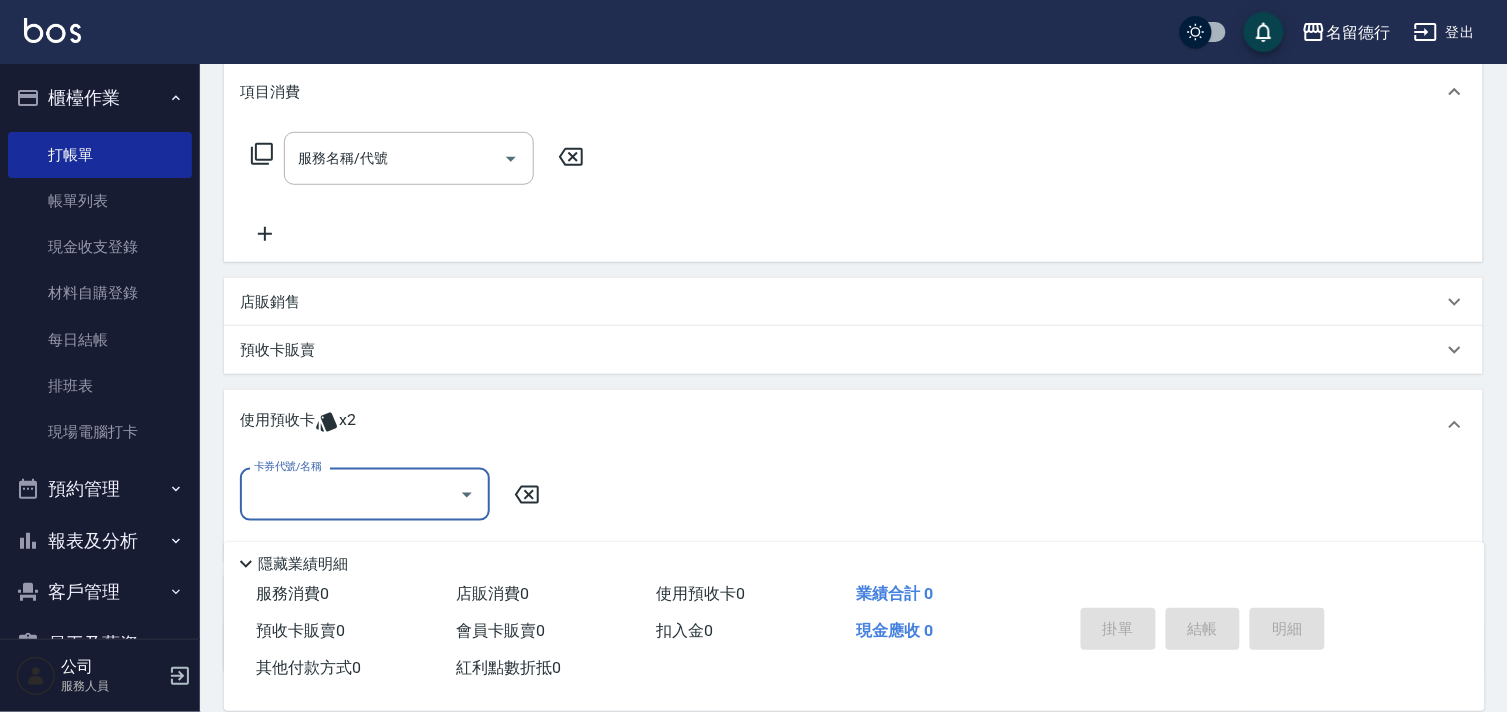scroll, scrollTop: 1, scrollLeft: 0, axis: vertical 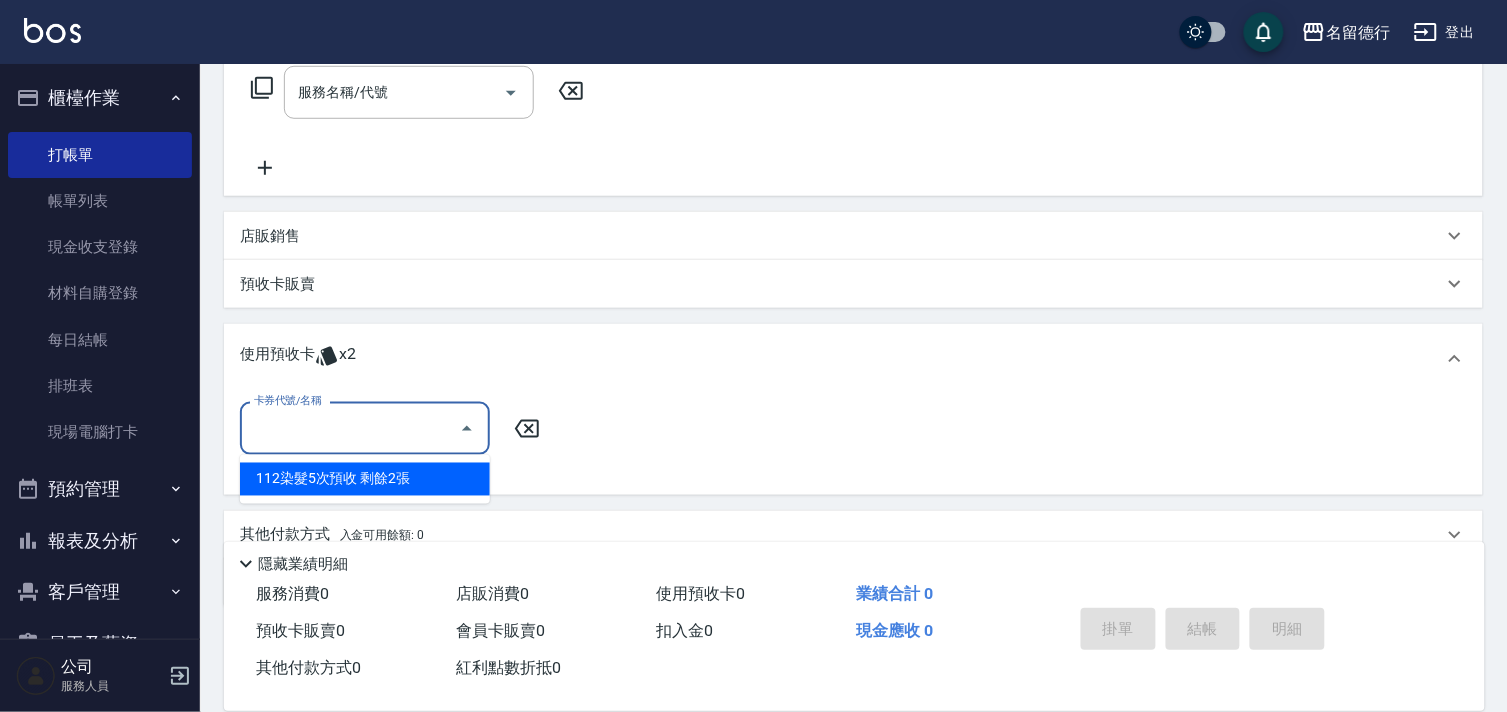 click on "卡券代號/名稱" at bounding box center [350, 428] 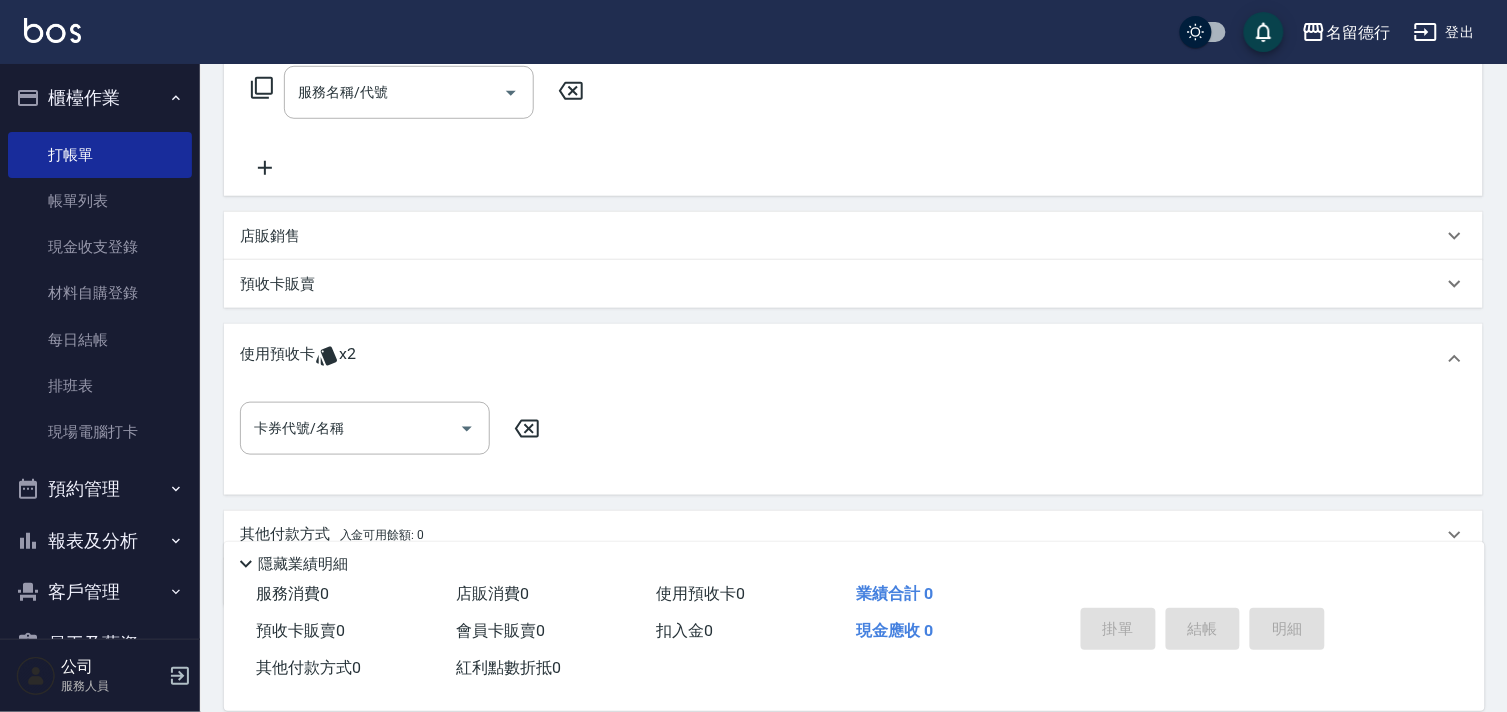 click on "預收卡販賣" at bounding box center (853, 284) 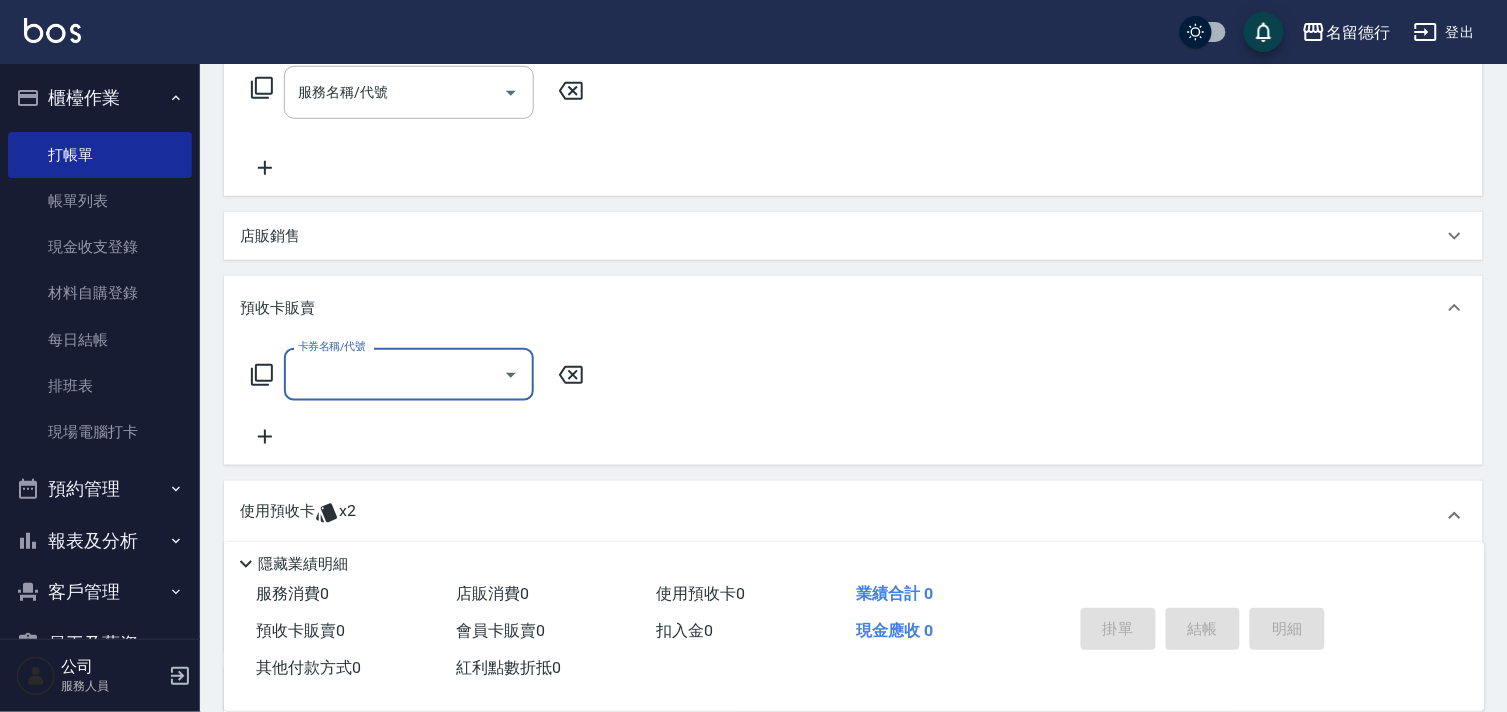 scroll, scrollTop: 1, scrollLeft: 0, axis: vertical 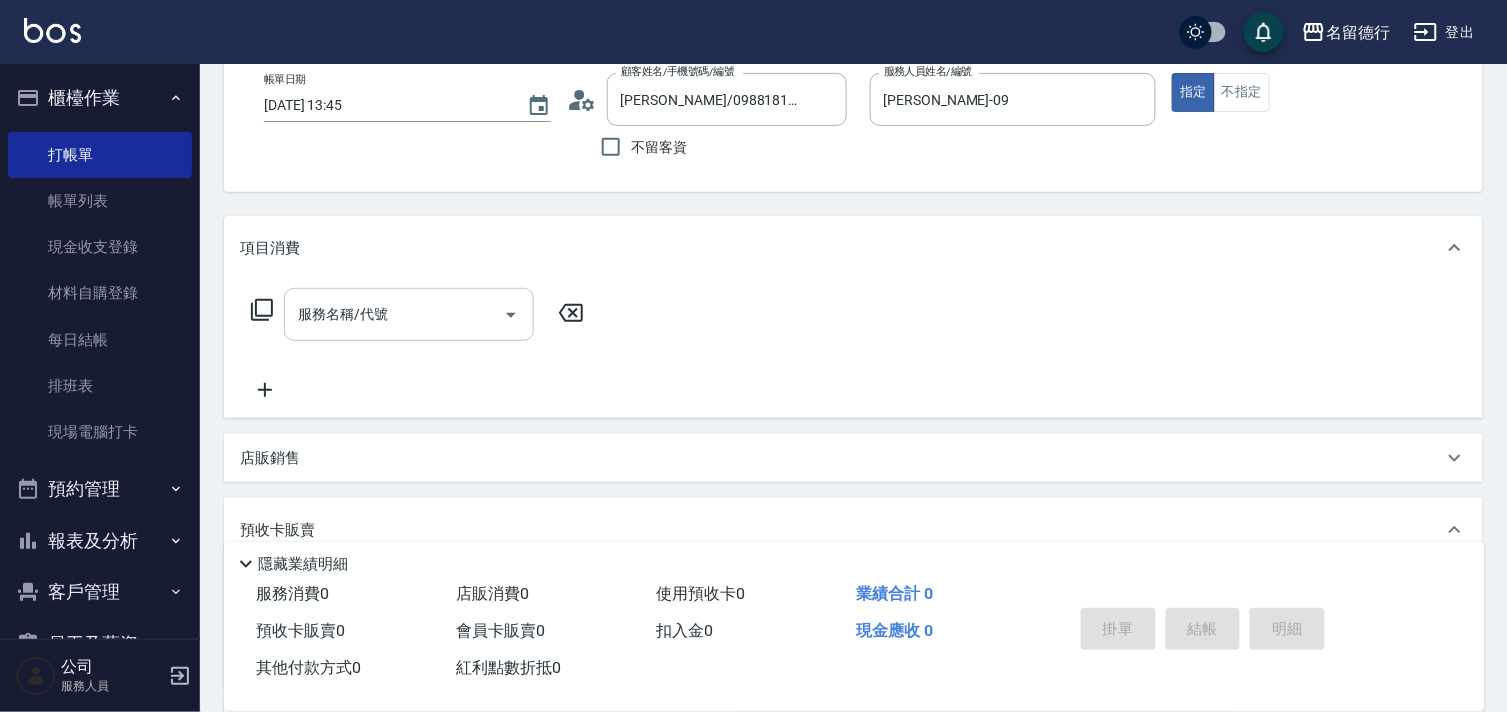 click on "服務名稱/代號 服務名稱/代號" at bounding box center [409, 314] 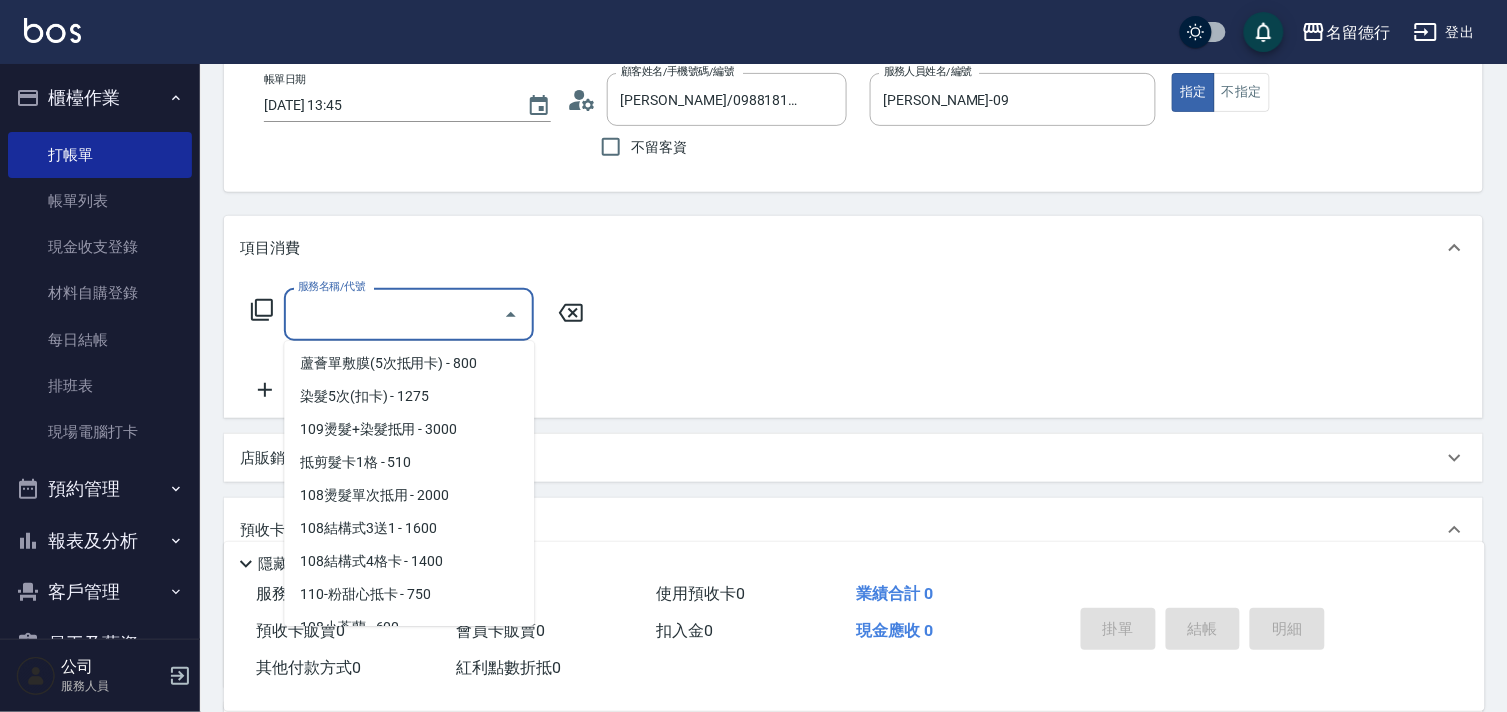 scroll, scrollTop: 2238, scrollLeft: 0, axis: vertical 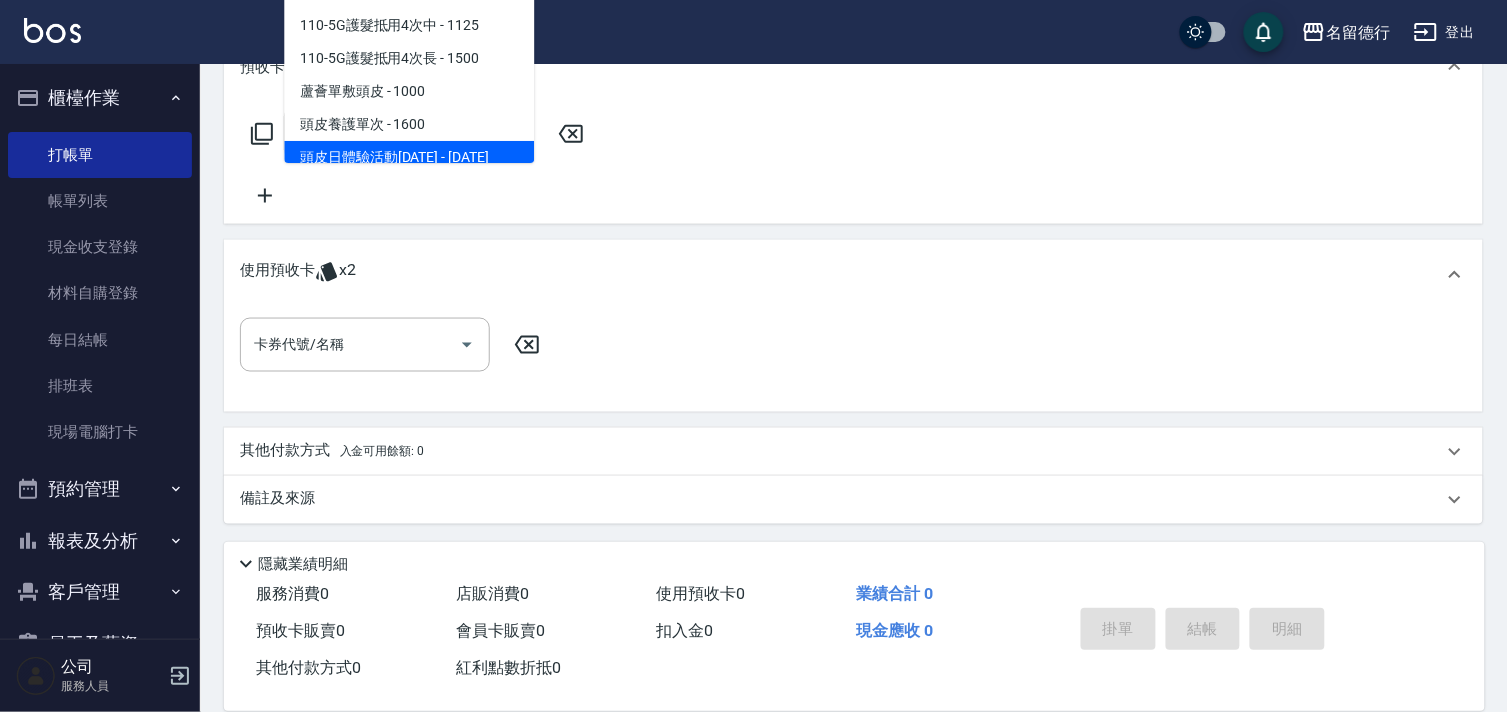 click on "頭皮日體驗活動[DATE] - [DATE]" at bounding box center [409, 157] 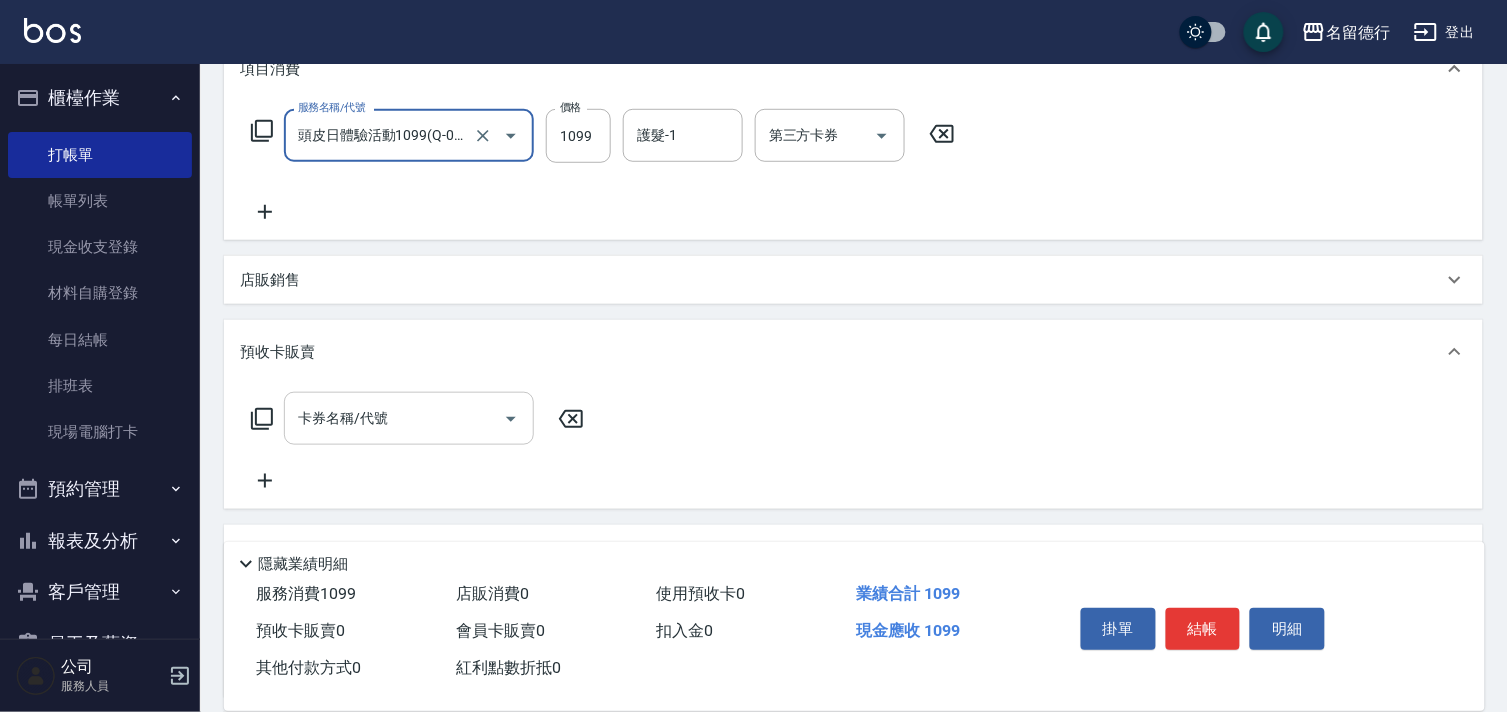scroll, scrollTop: 242, scrollLeft: 0, axis: vertical 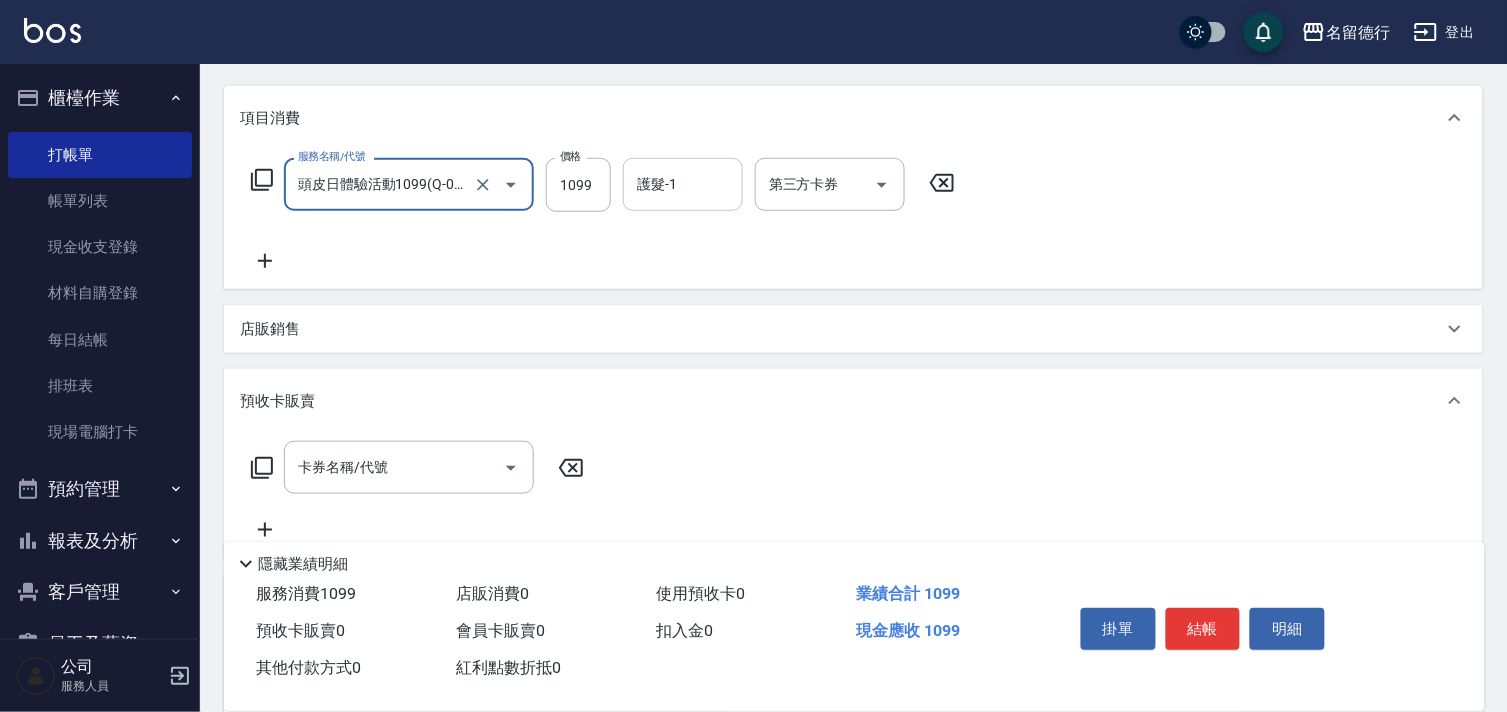 click on "護髮-1 護髮-1" at bounding box center (683, 184) 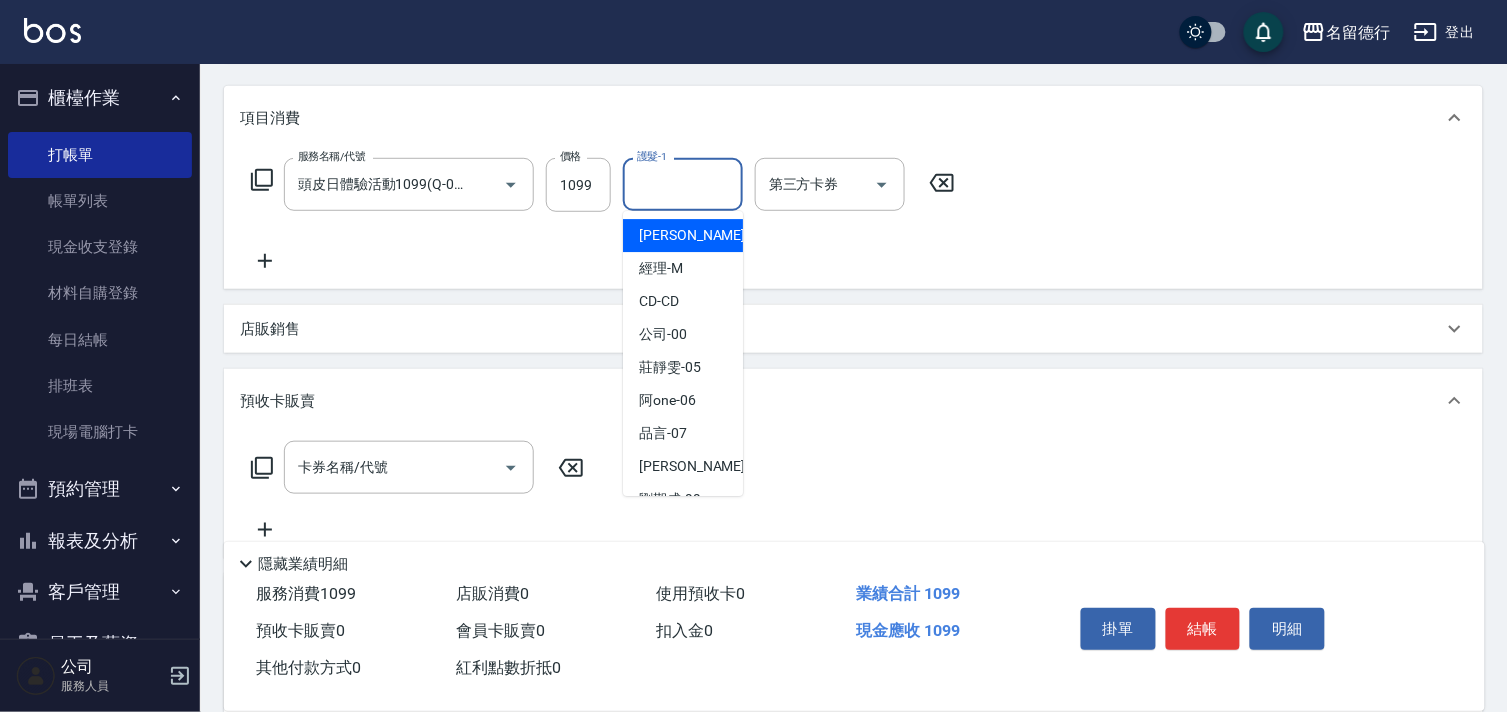 click on "[PERSON_NAME] -09 經理 -M CD -CD 公司 -00 [PERSON_NAME]-05 阿one -06 品言 -07 婉如 -10 [PERSON_NAME]-99" at bounding box center (683, 353) 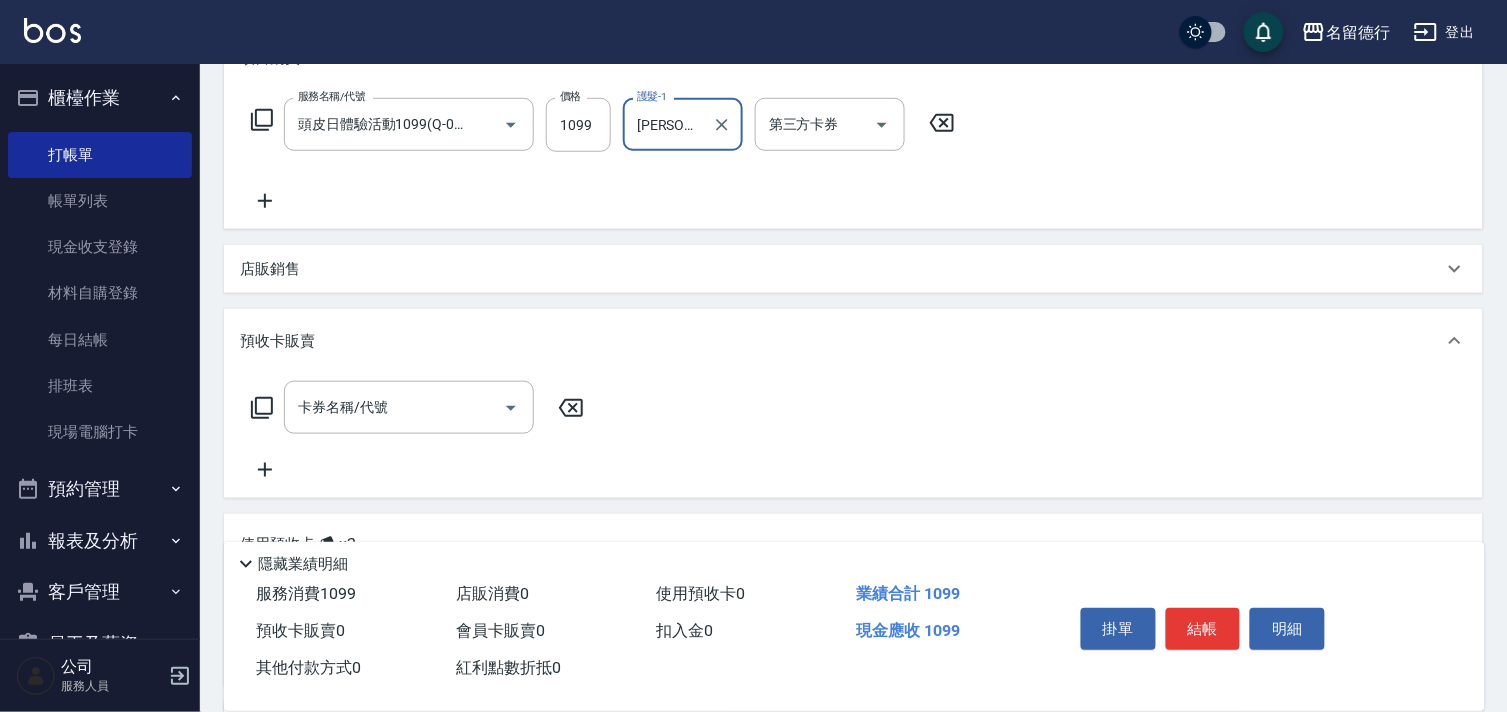 scroll, scrollTop: 353, scrollLeft: 0, axis: vertical 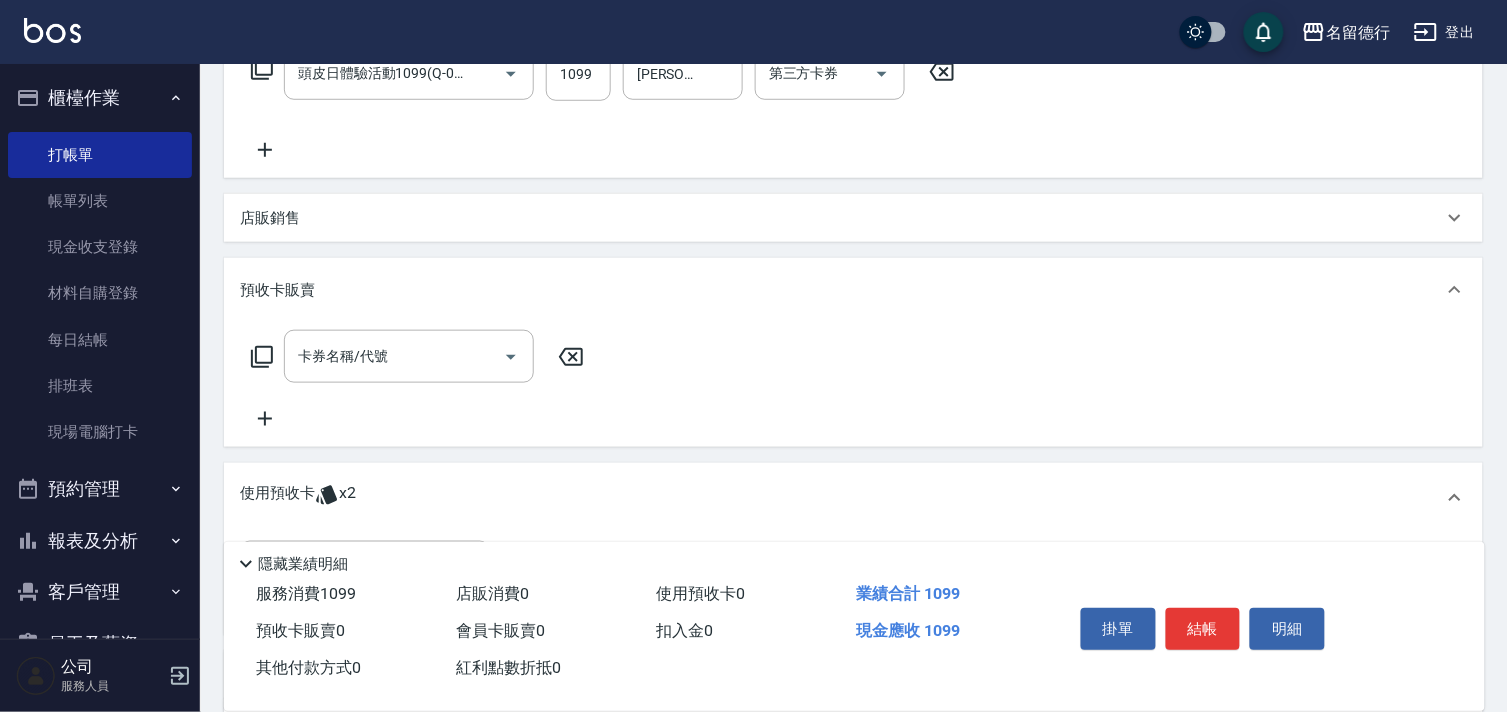 click on "預收卡販賣" at bounding box center (277, 290) 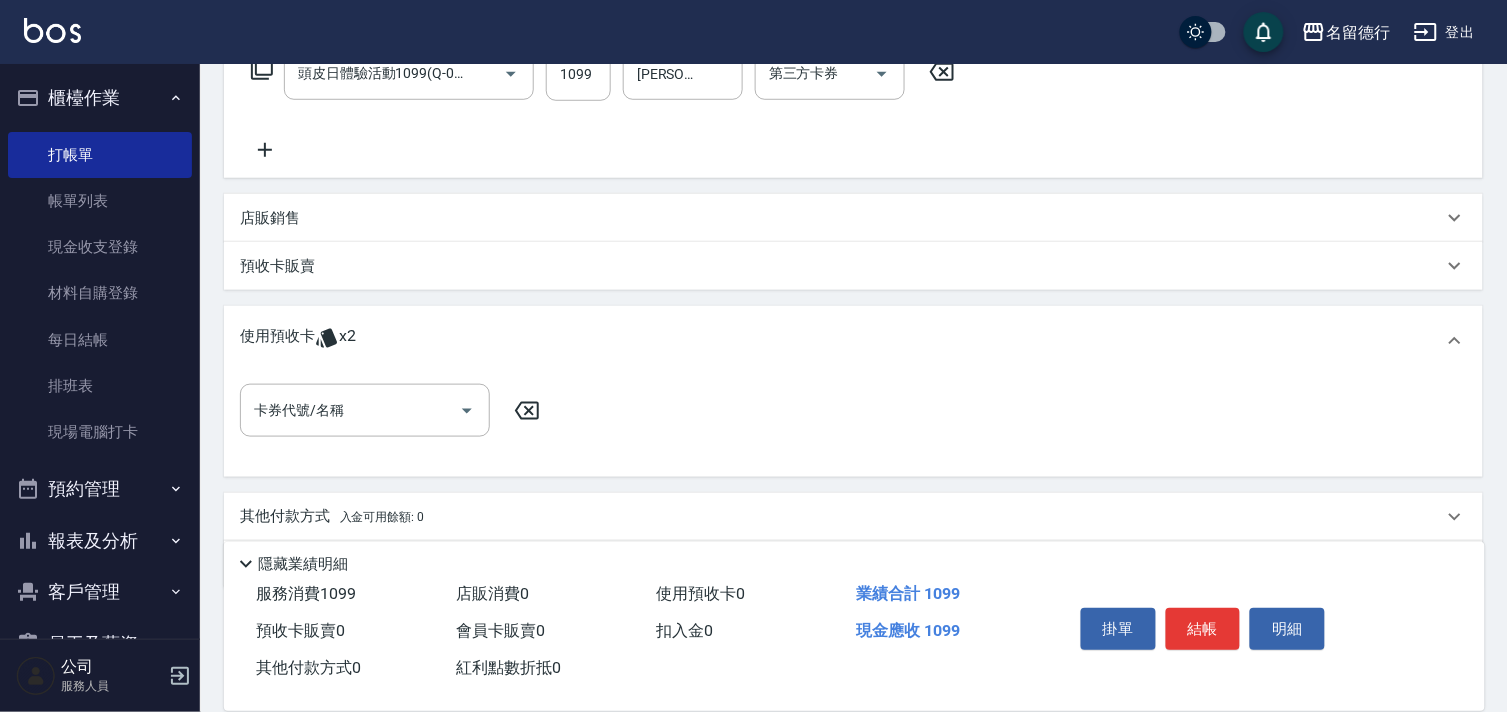 click on "項目消費 服務名稱/代號 頭皮日體驗活動1099(Q-0019) 服務名稱/代號 價格 1099 價格 護髮-1 [PERSON_NAME]-09 護髮-1 第三方卡券 第三方卡券 店販銷售 服務人員姓名/編號 服務人員姓名/編號 商品代號/名稱 商品代號/名稱 預收卡販賣 卡券名稱/代號 卡券名稱/代號 使用預收卡 x2 卡券代號/名稱 卡券代號/名稱 其他付款方式 入金可用餘額: 0 其他付款方式 其他付款方式 入金剩餘： 0元 0 ​ 整筆扣入金 0元 異動入金 備註及來源 備註 備註 訂單來源 ​ 訂單來源" at bounding box center [853, 282] 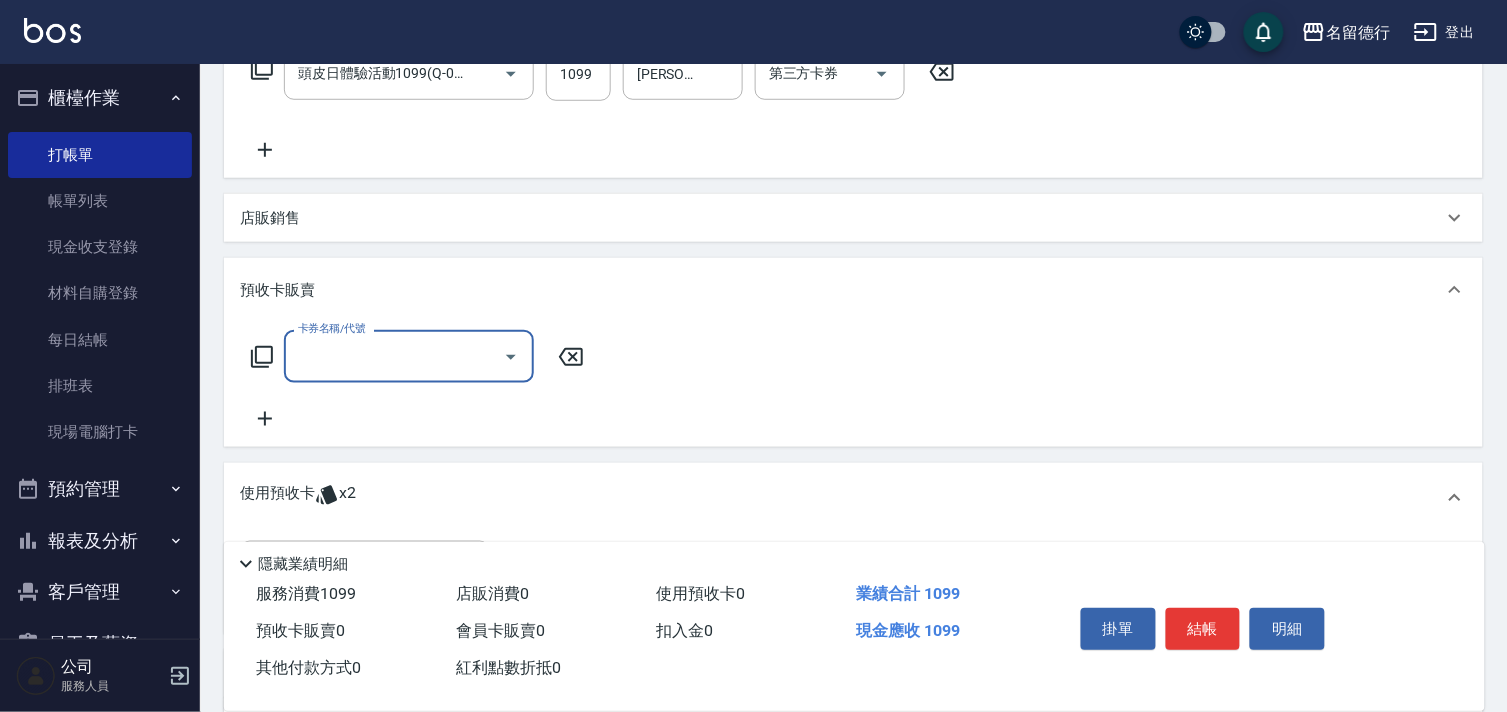 scroll, scrollTop: 0, scrollLeft: 0, axis: both 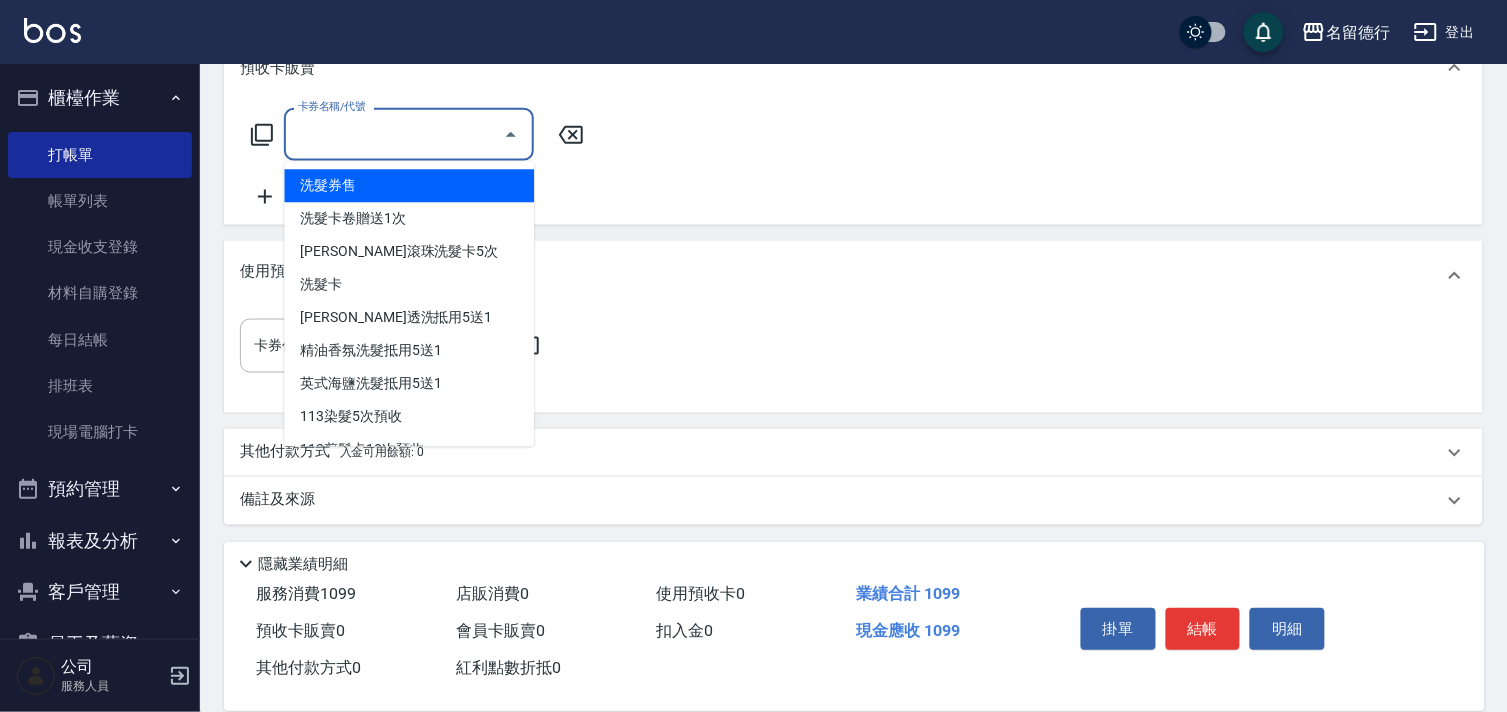 click on "卡券名稱/代號" at bounding box center [394, 134] 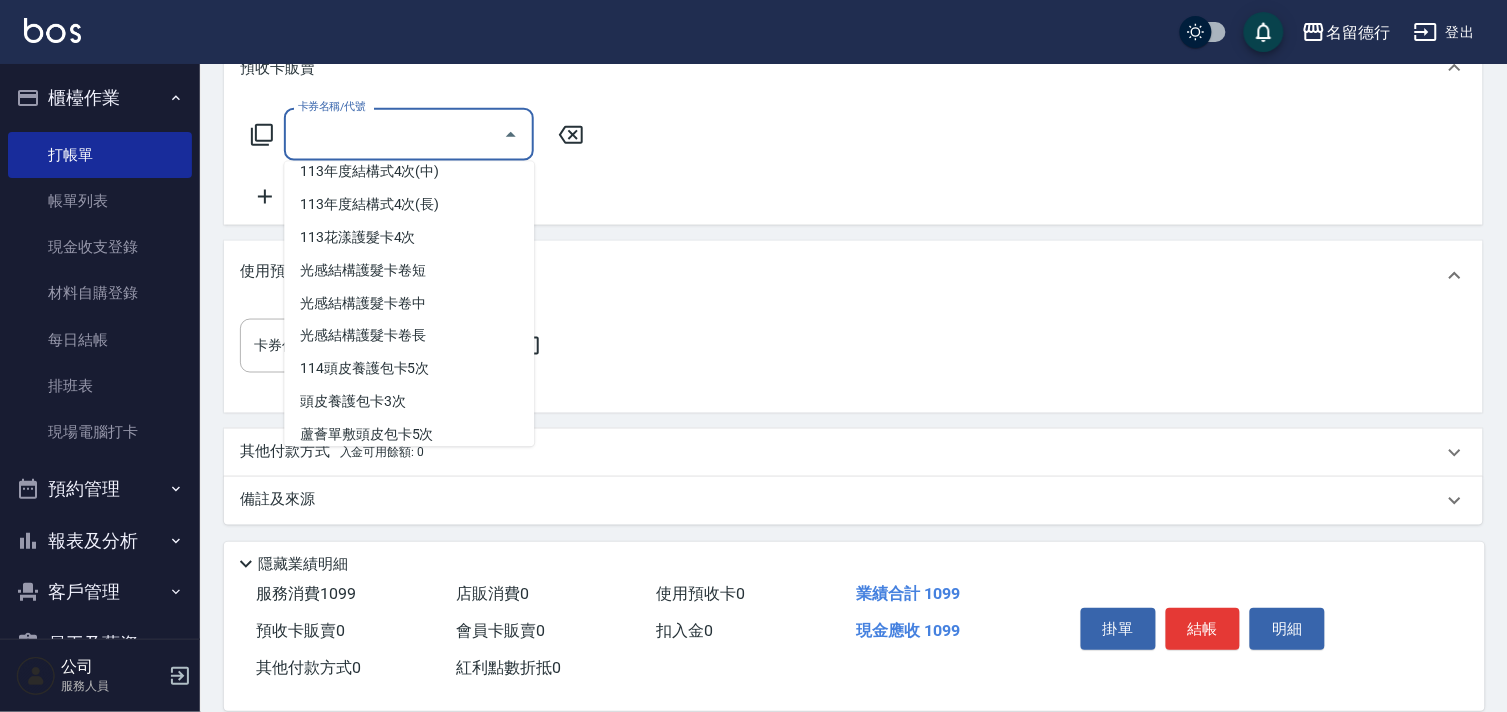 scroll, scrollTop: 820, scrollLeft: 0, axis: vertical 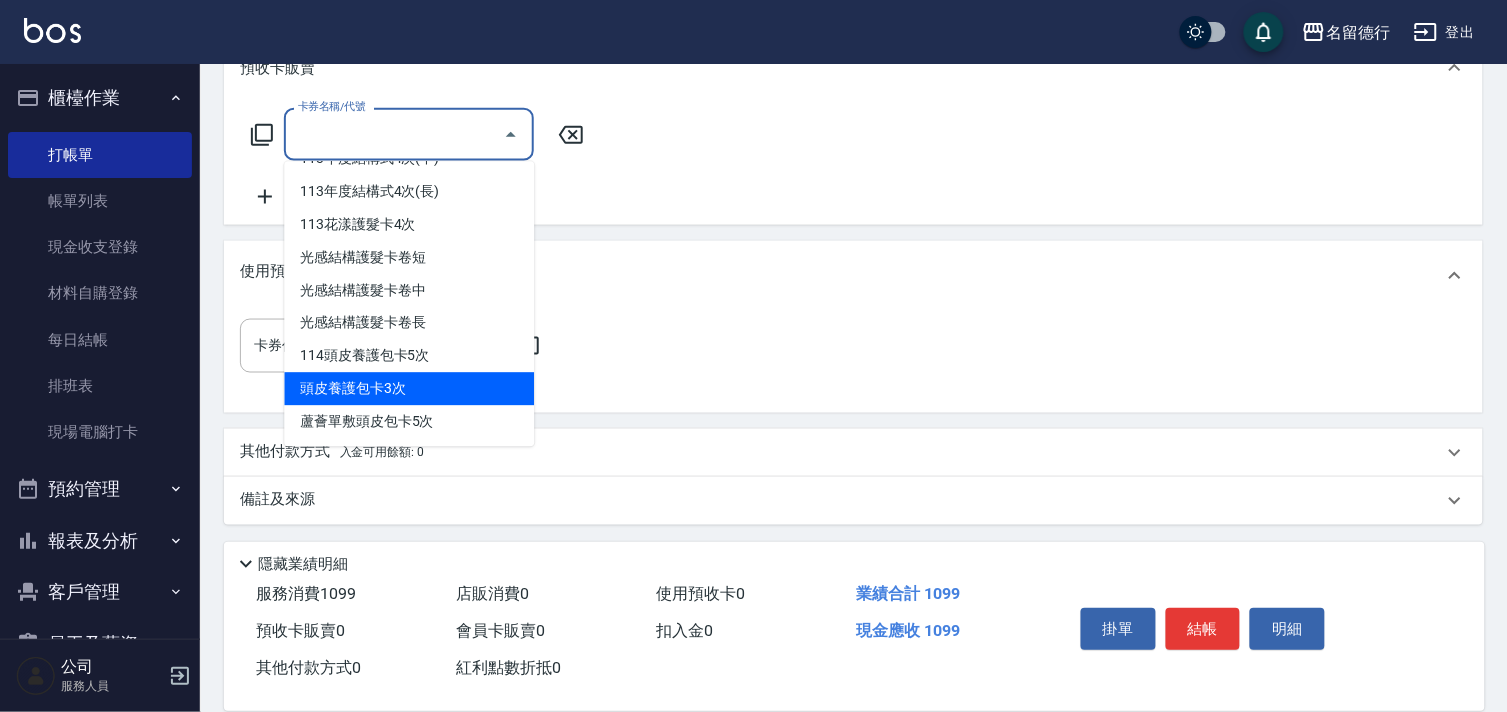 click on "頭皮養護包卡3次" at bounding box center (409, 389) 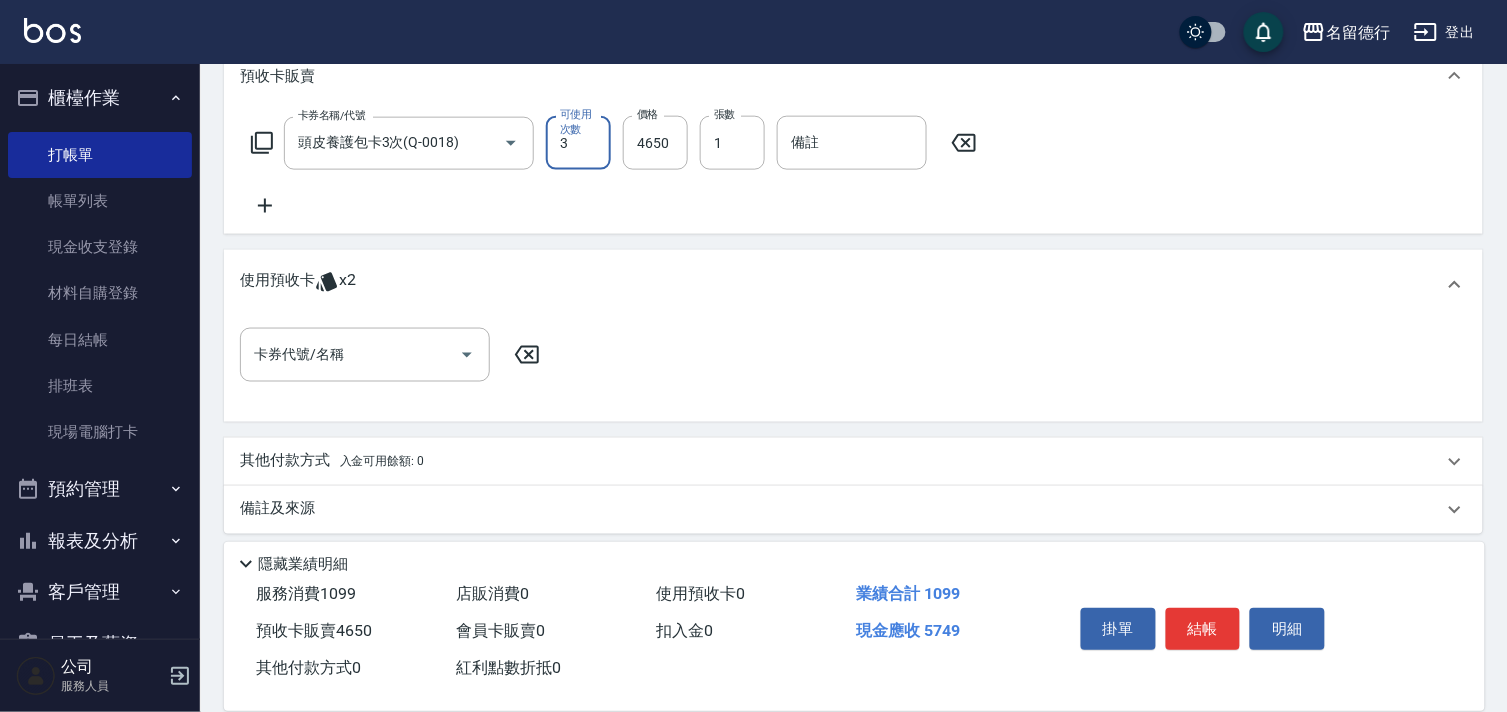 scroll, scrollTop: 577, scrollLeft: 0, axis: vertical 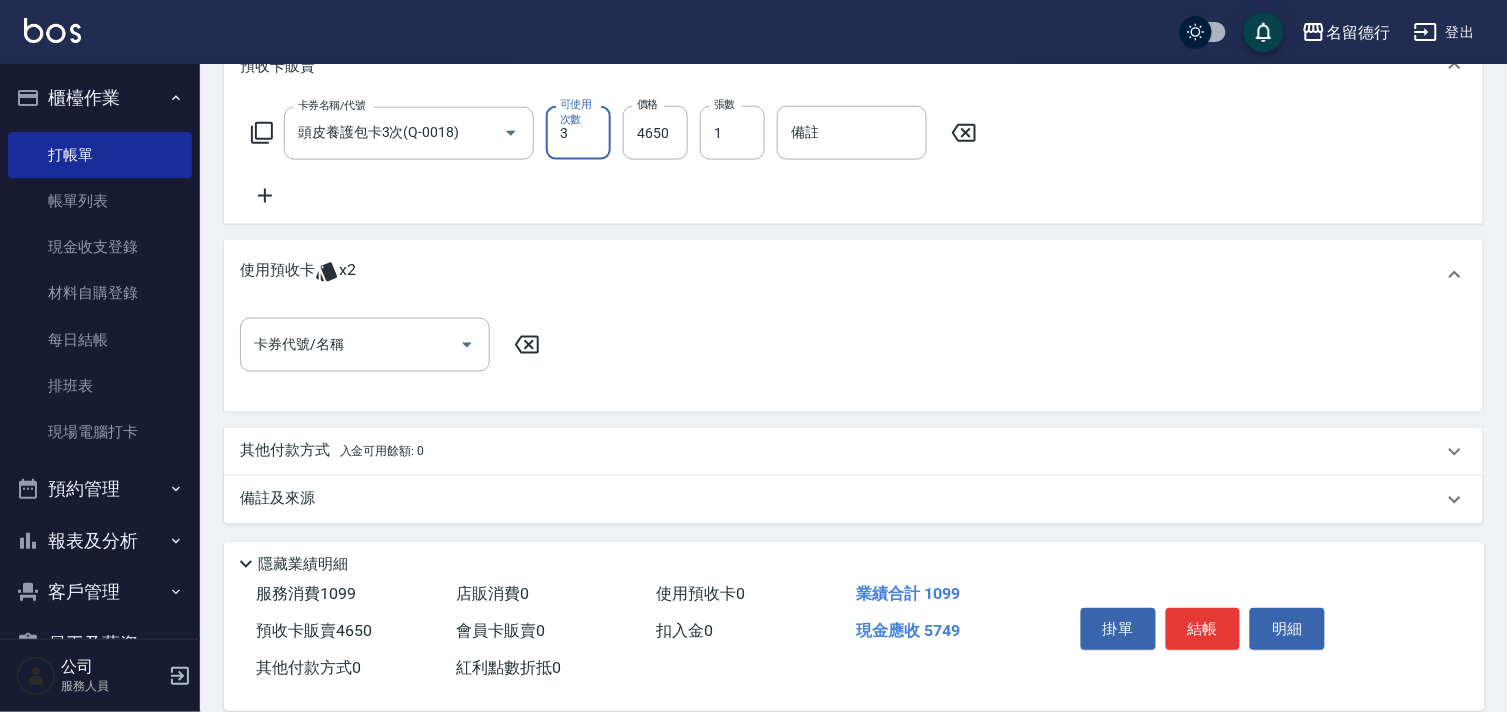 click on "卡券代號/名稱 卡券代號/名稱" at bounding box center [853, 356] 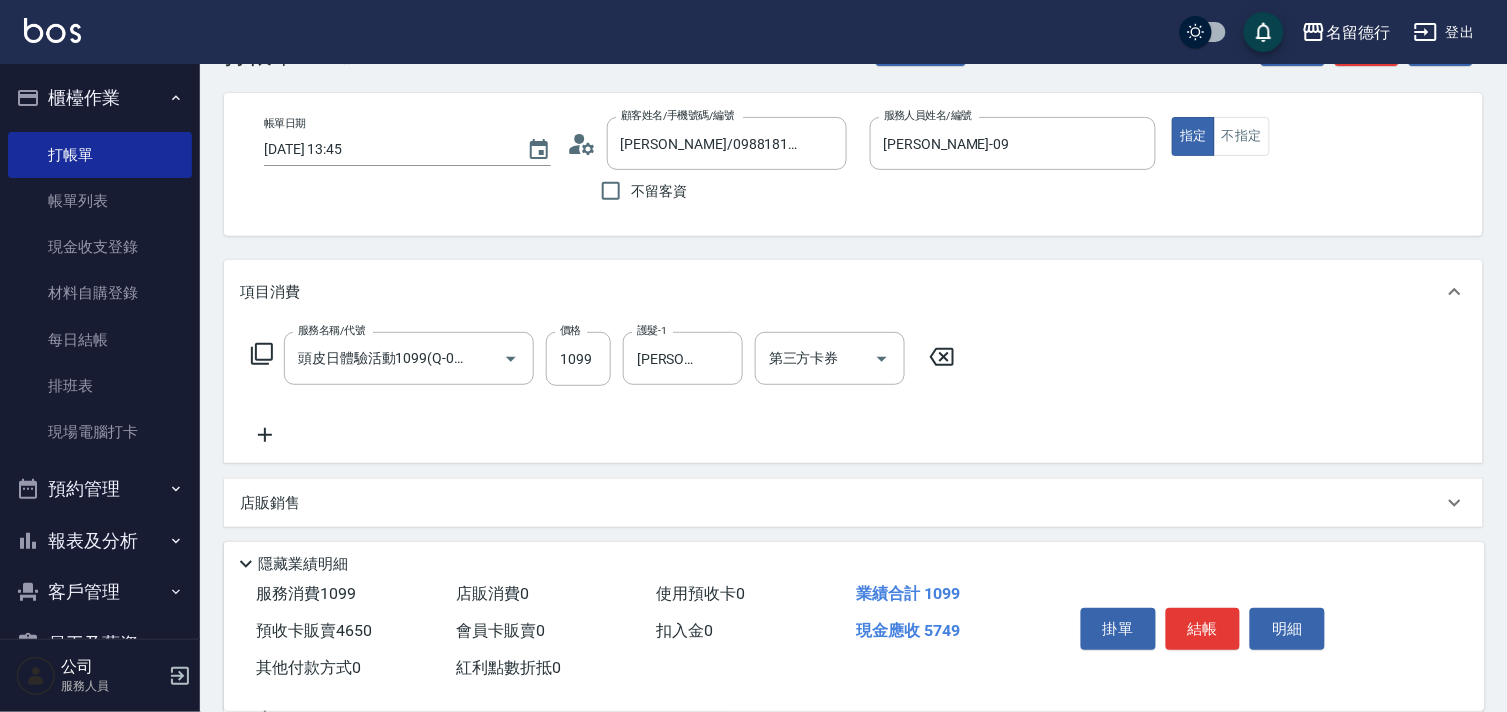 scroll, scrollTop: 0, scrollLeft: 0, axis: both 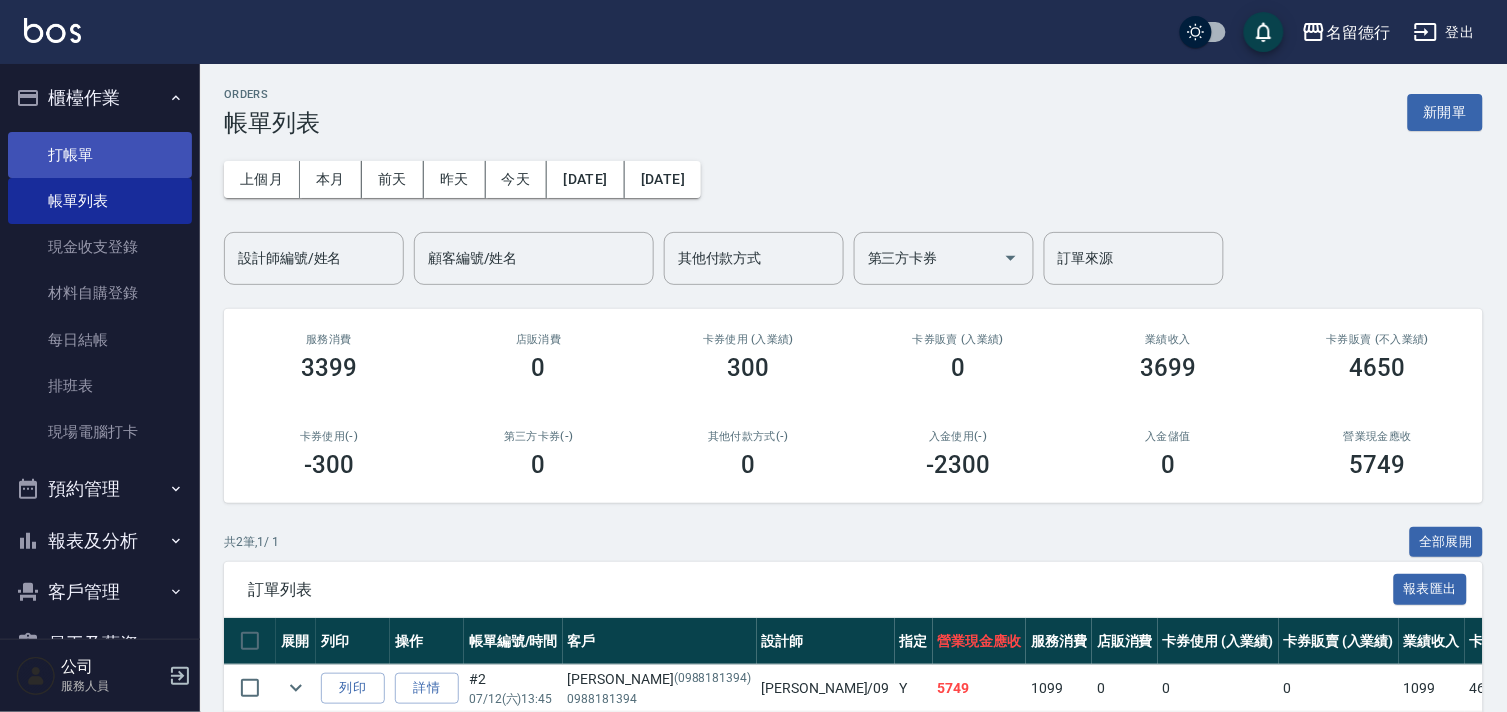 click on "打帳單" at bounding box center (100, 155) 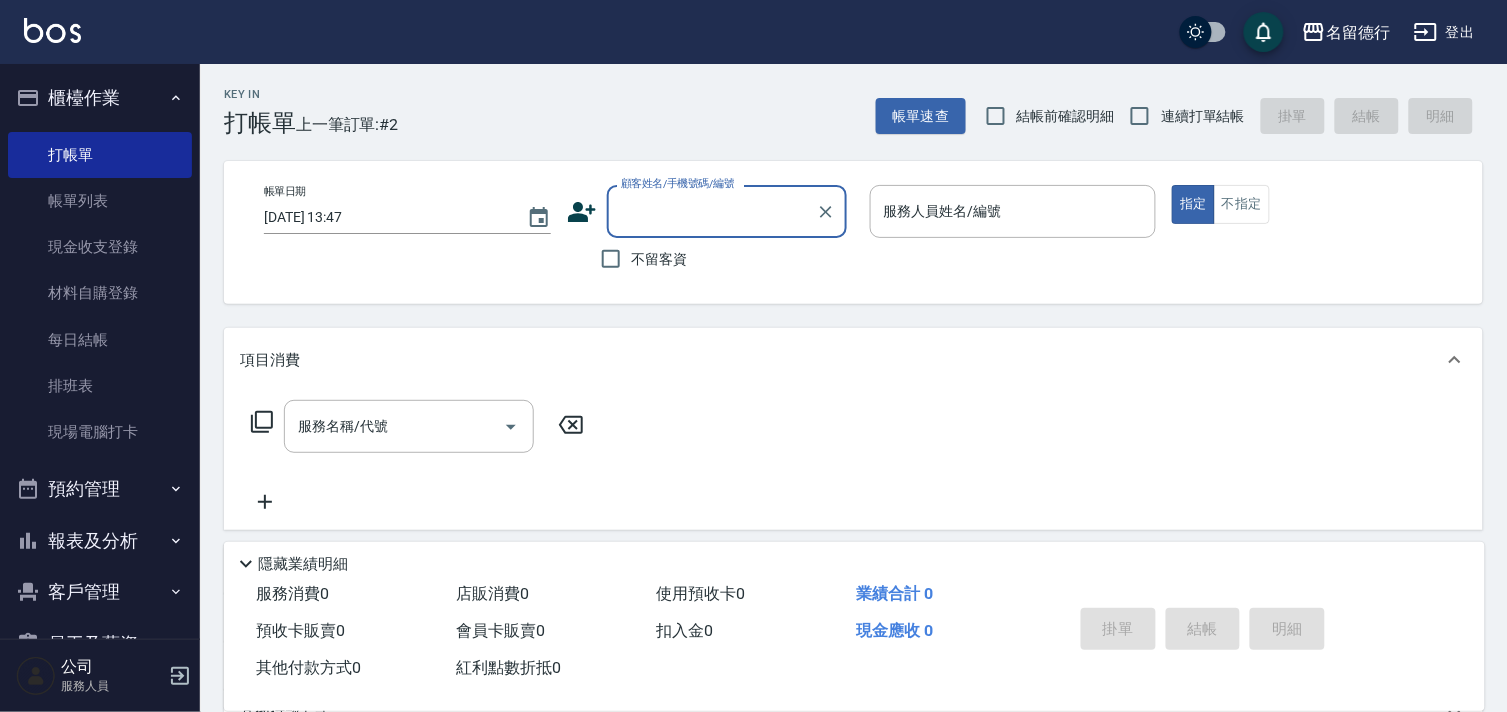 click on "顧客姓名/手機號碼/編號" at bounding box center (712, 211) 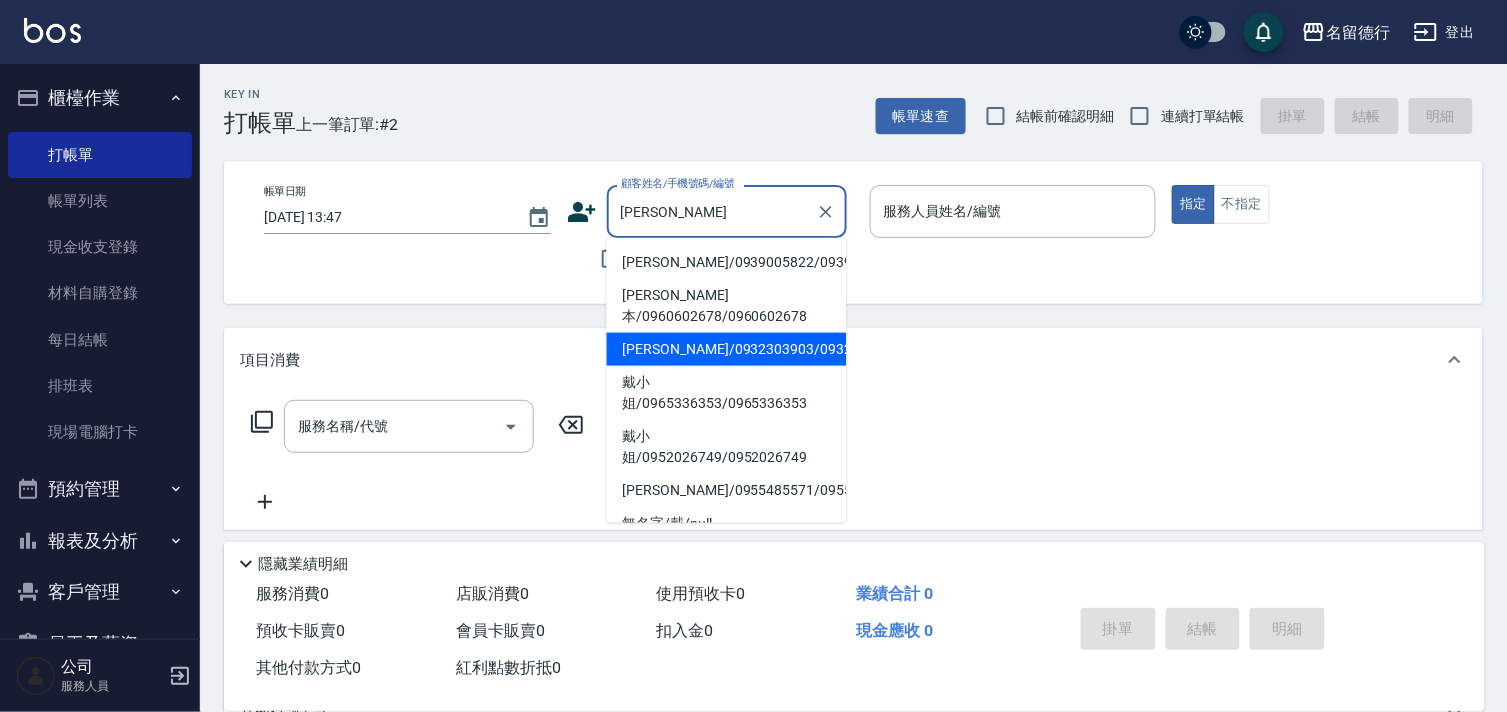 click on "[PERSON_NAME]/0932303903/0932303903" at bounding box center (727, 349) 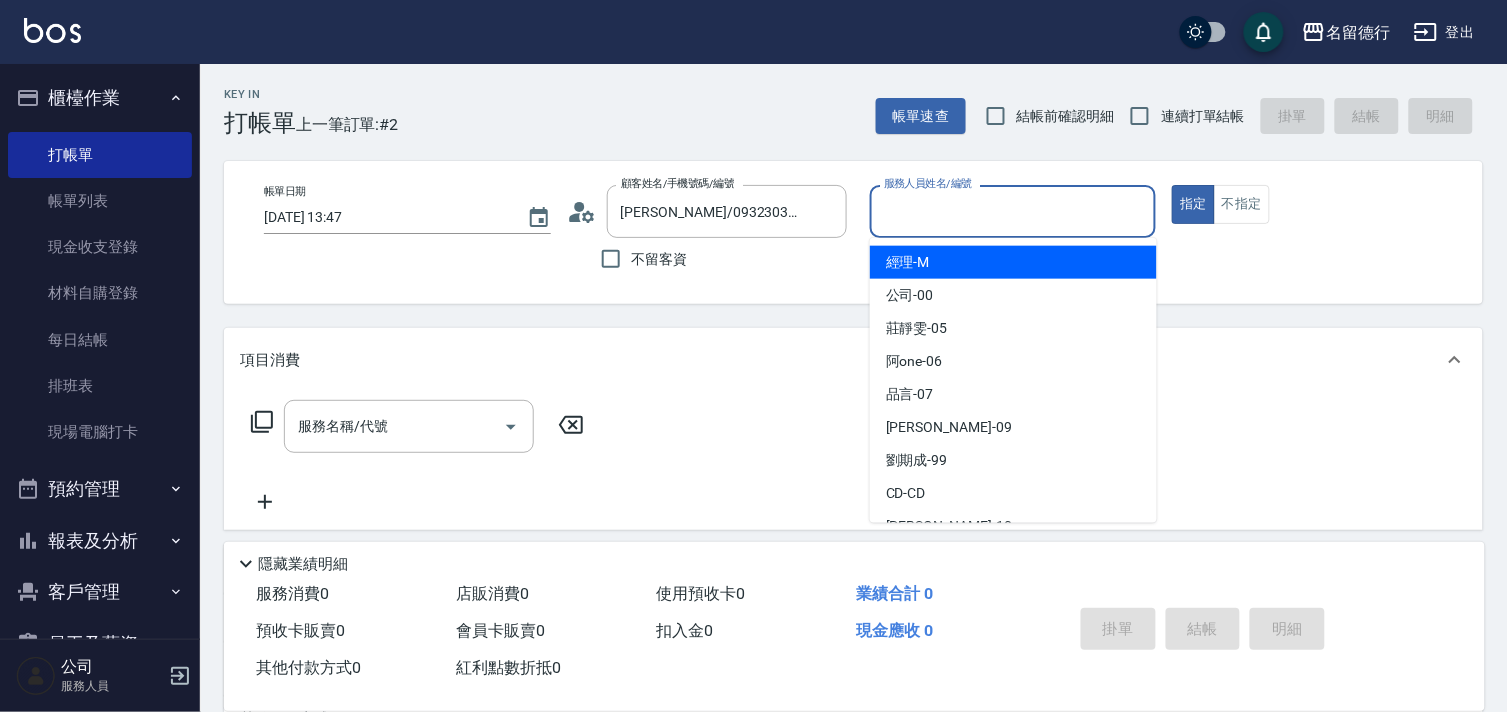 click on "服務人員姓名/編號" at bounding box center [1013, 211] 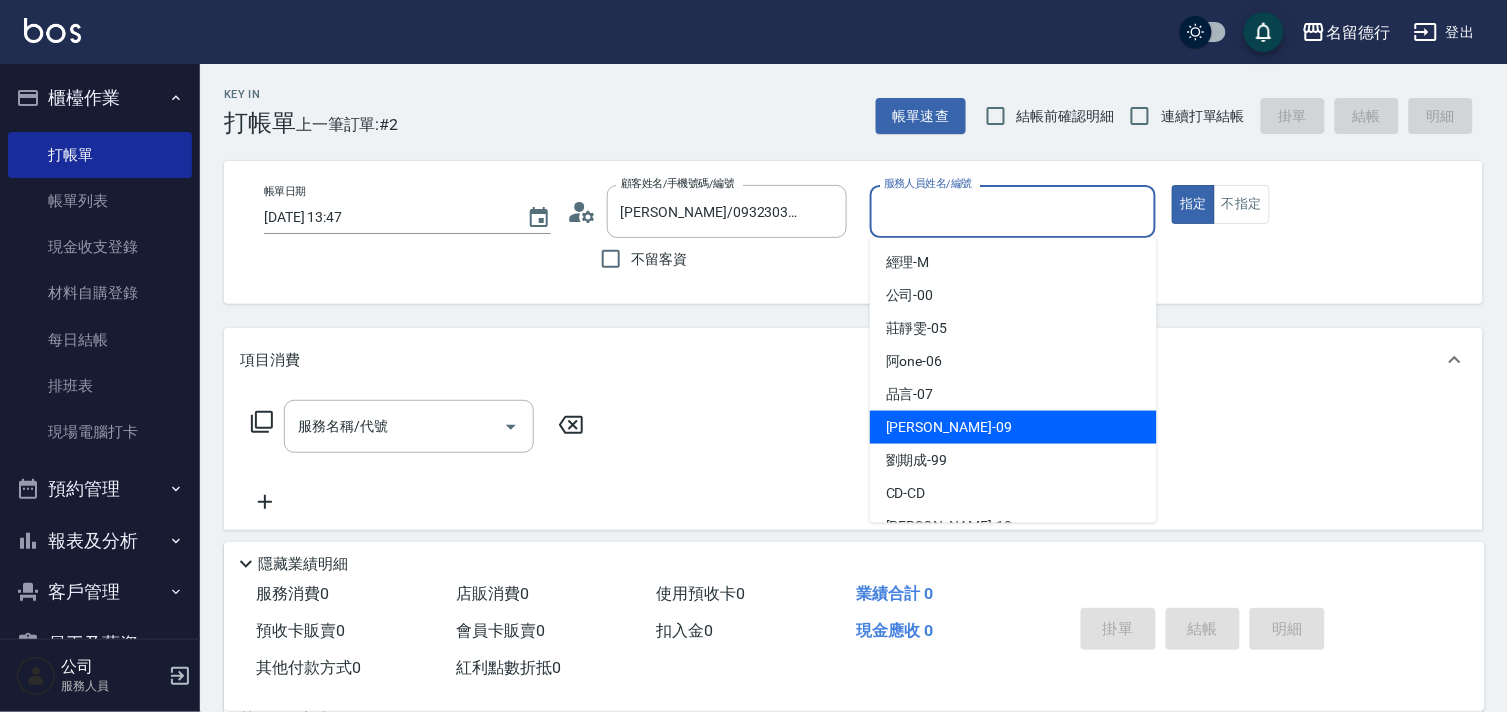 click on "[PERSON_NAME] -09" at bounding box center (1013, 427) 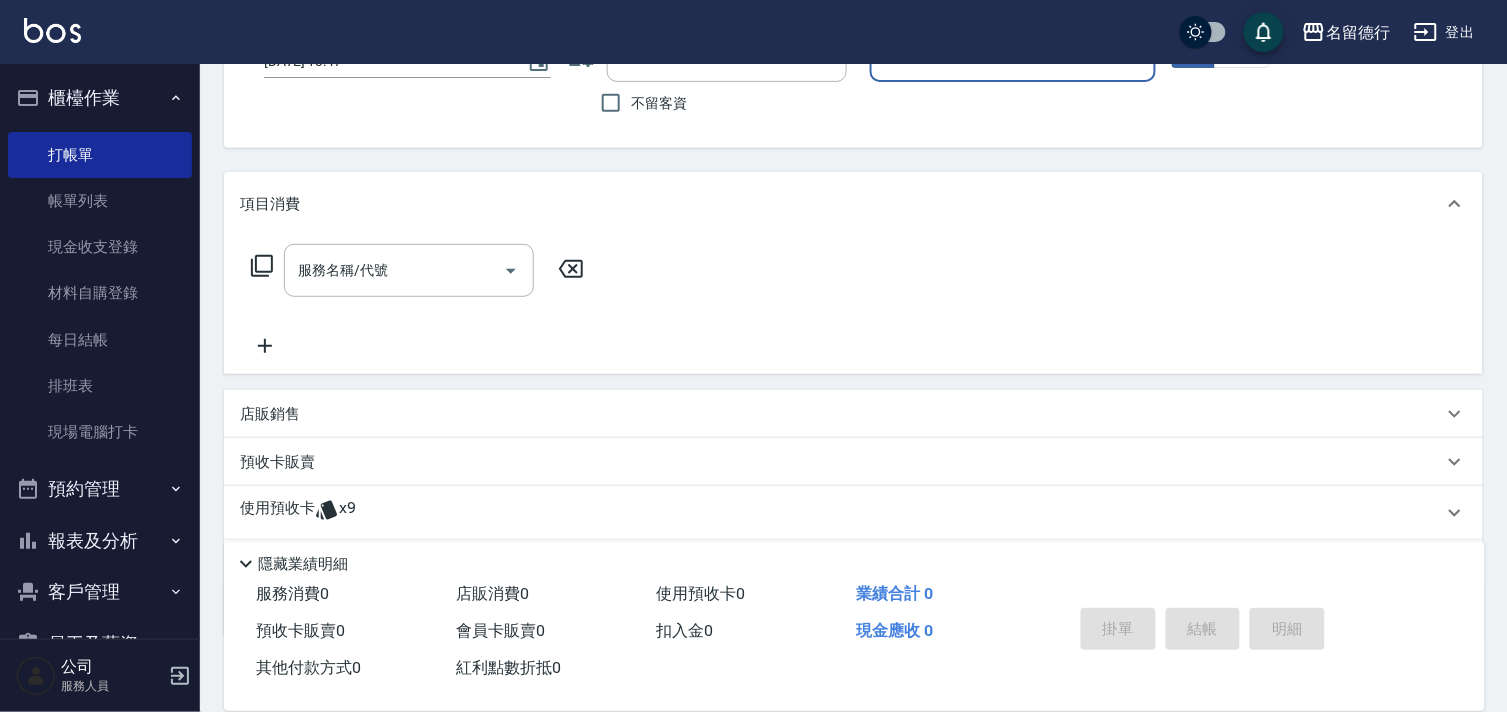 scroll, scrollTop: 268, scrollLeft: 0, axis: vertical 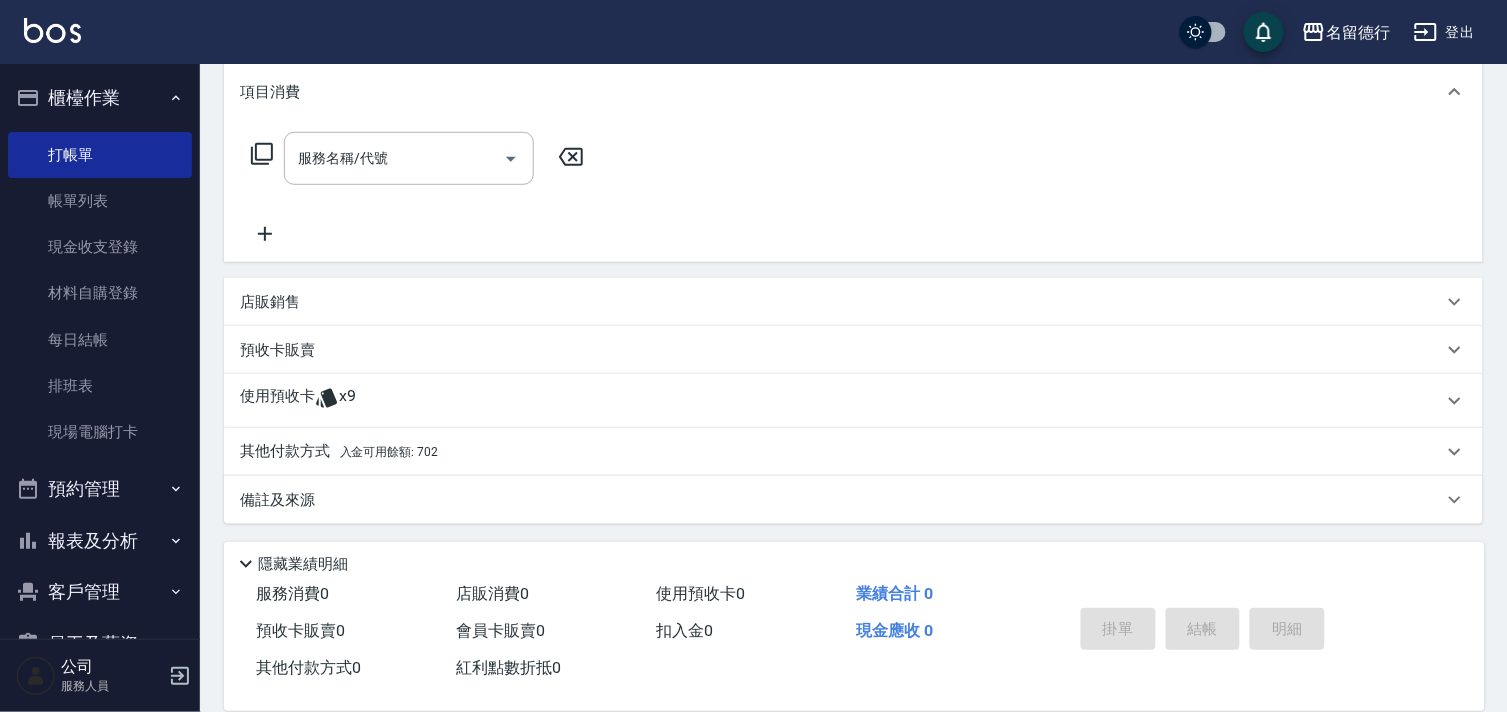 click on "使用預收卡" at bounding box center (277, 401) 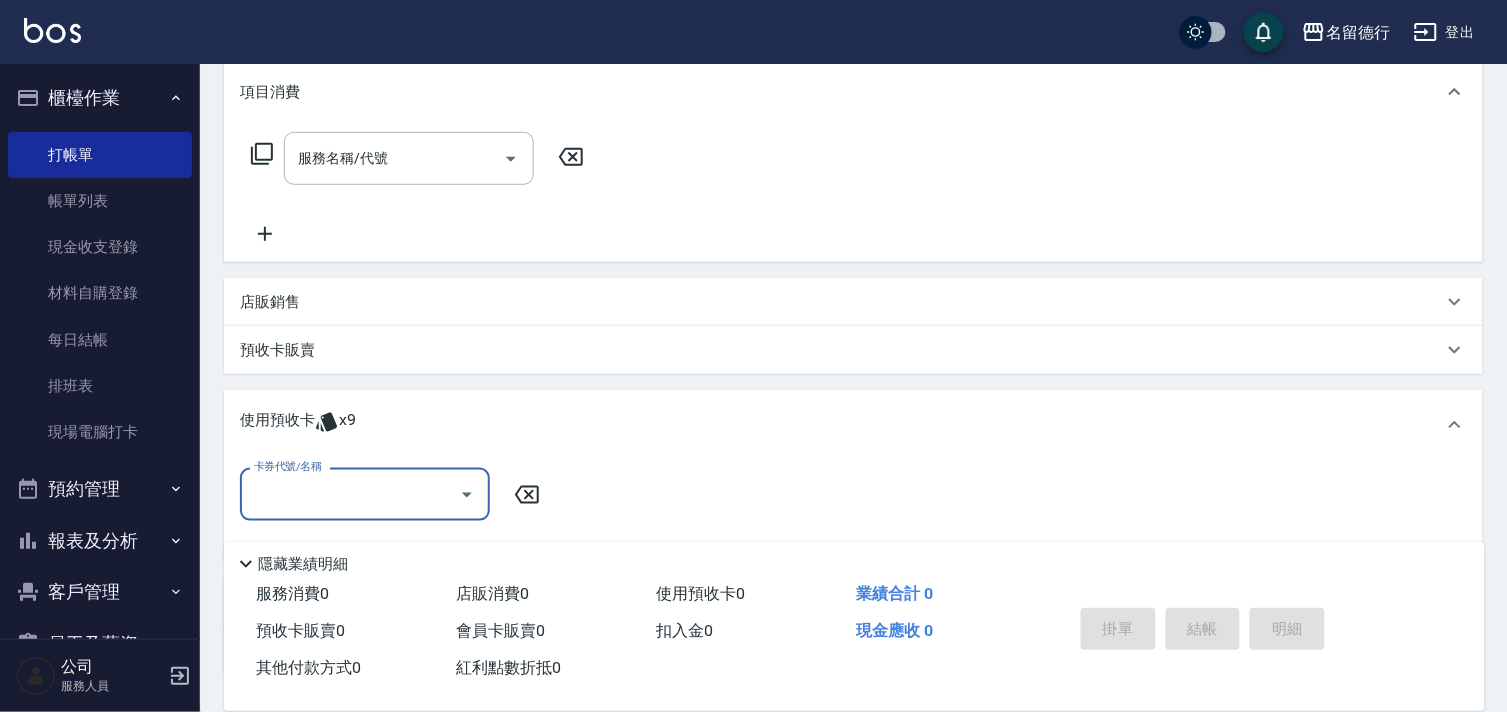 scroll, scrollTop: 293, scrollLeft: 0, axis: vertical 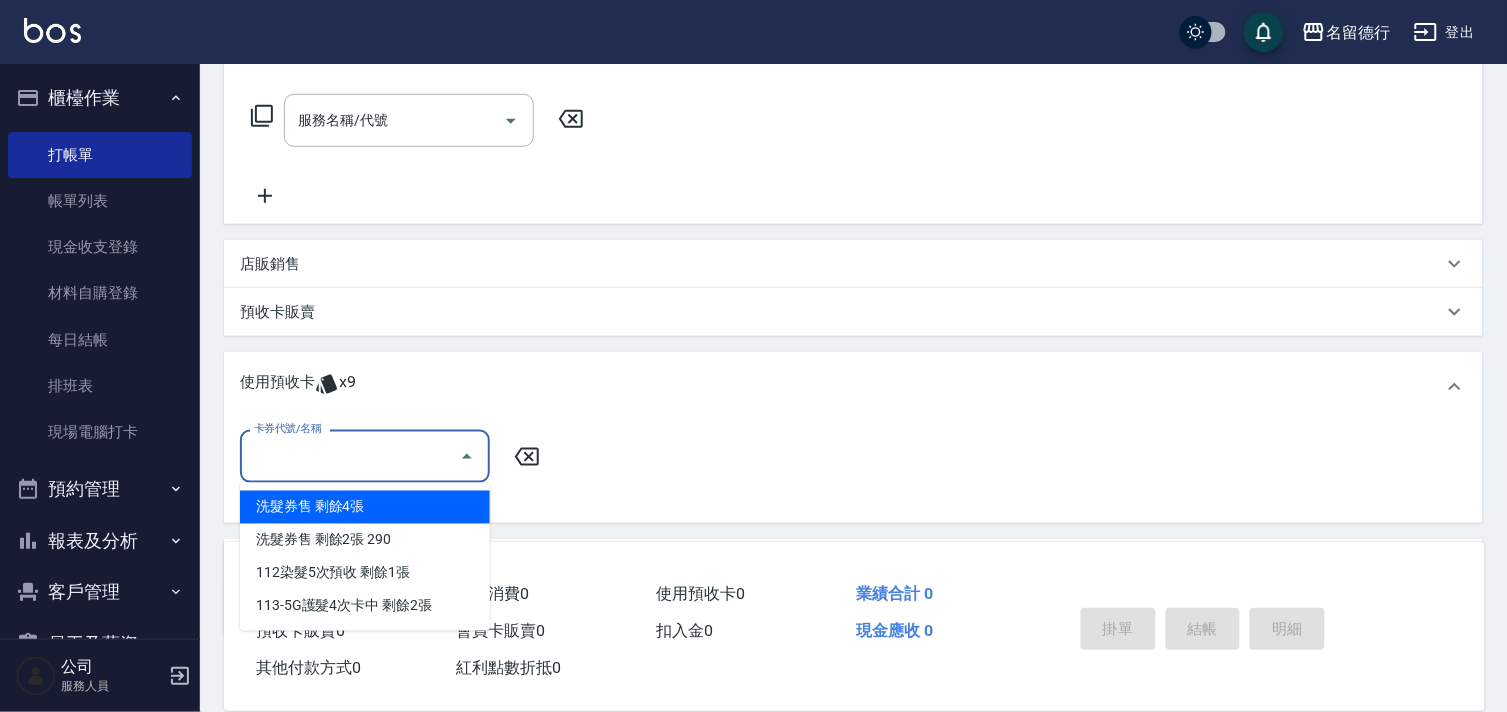 click on "卡券代號/名稱" at bounding box center (350, 456) 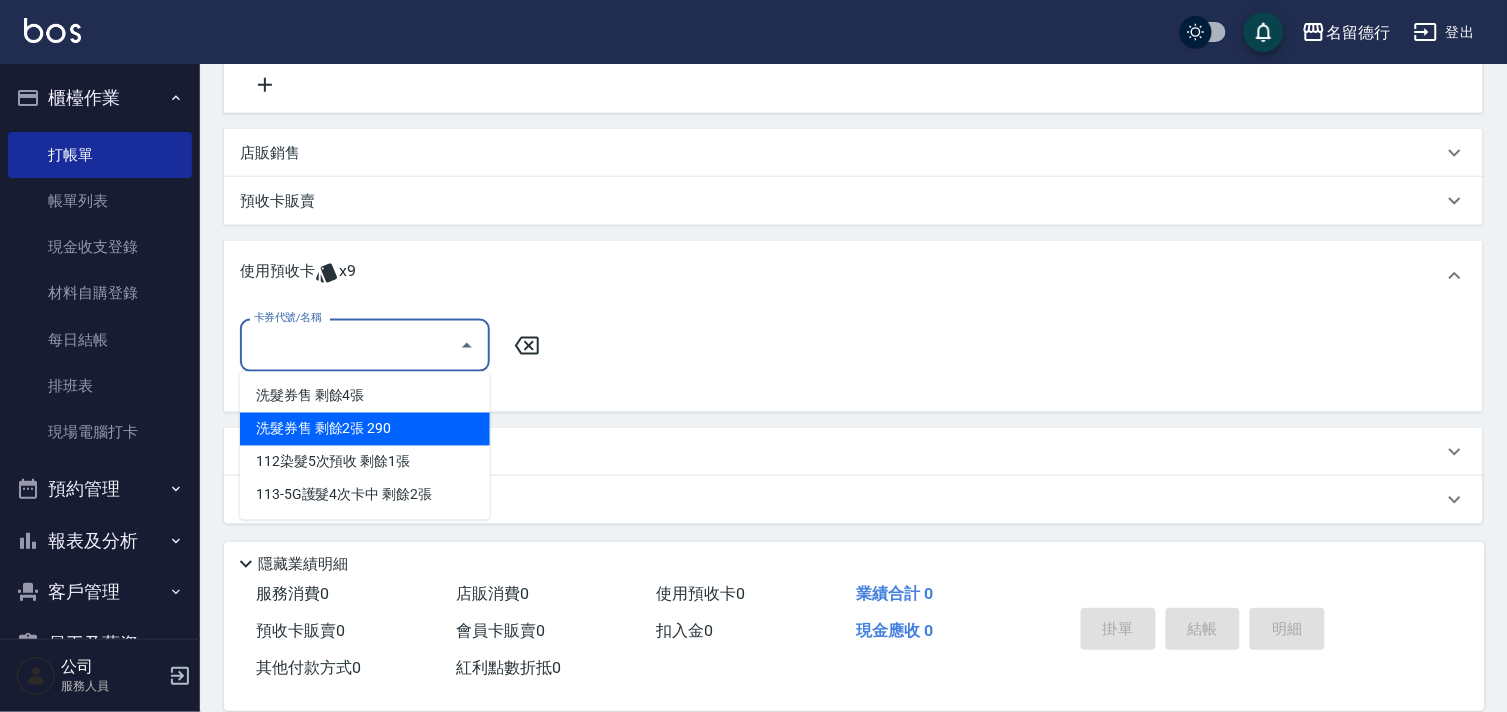 click on "洗髮券售 剩餘2張 290" at bounding box center (365, 429) 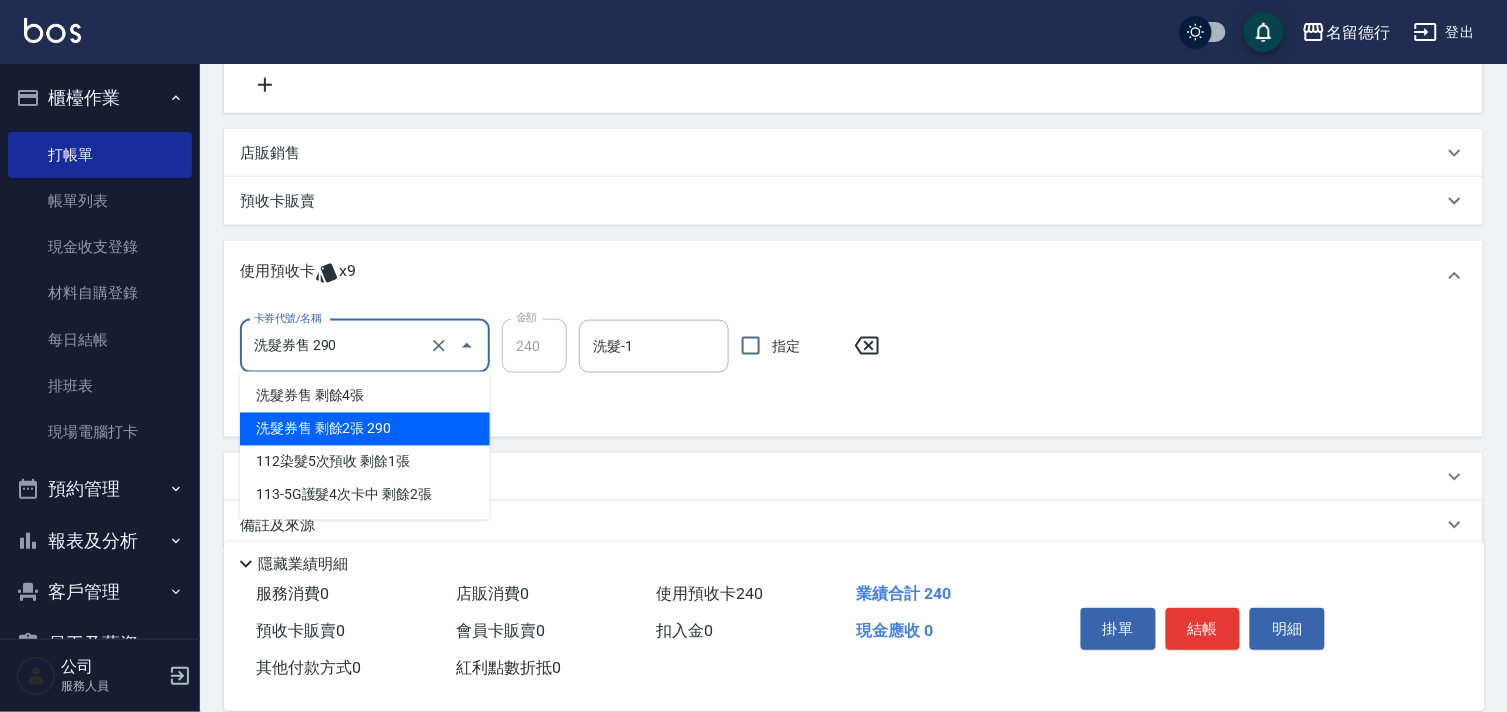 click on "洗髮券售 290" at bounding box center (337, 346) 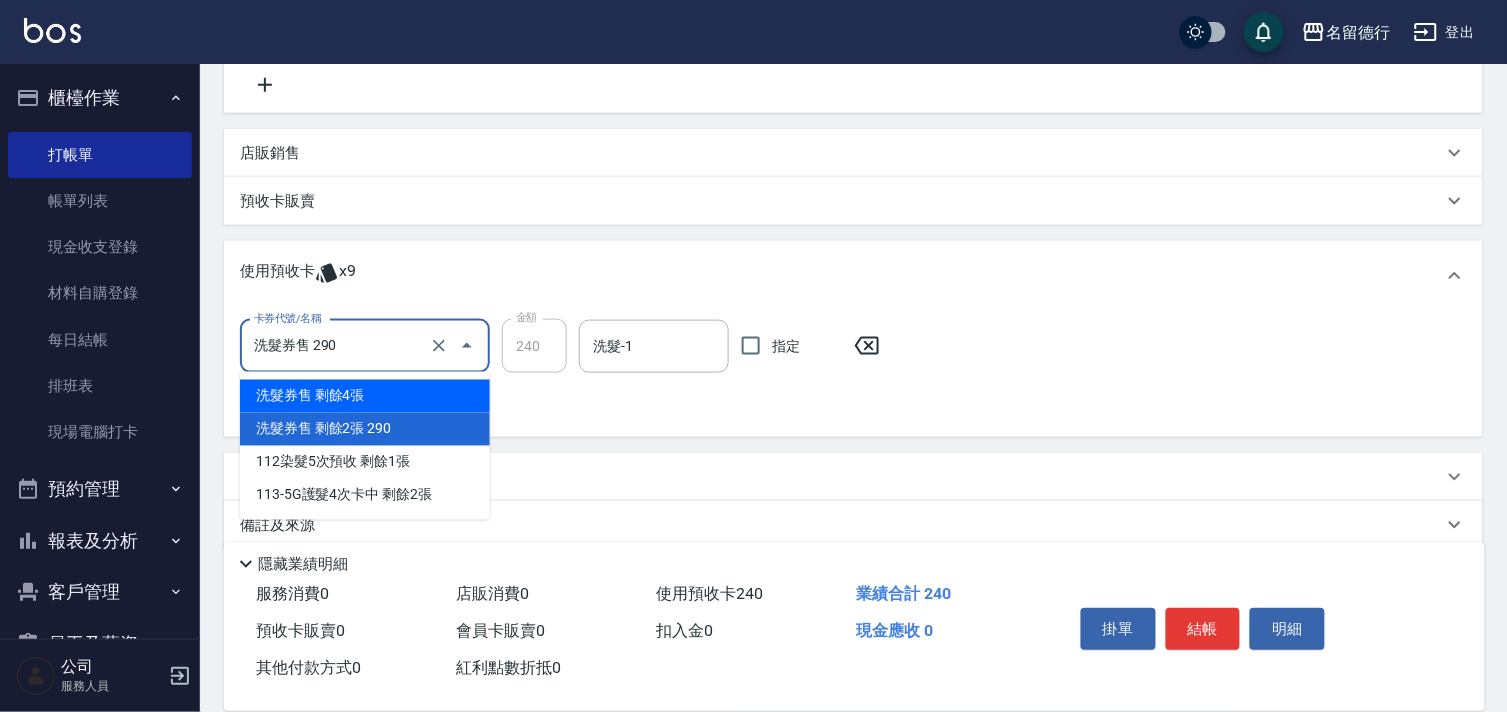 click on "洗髮券售 剩餘4張" at bounding box center (365, 396) 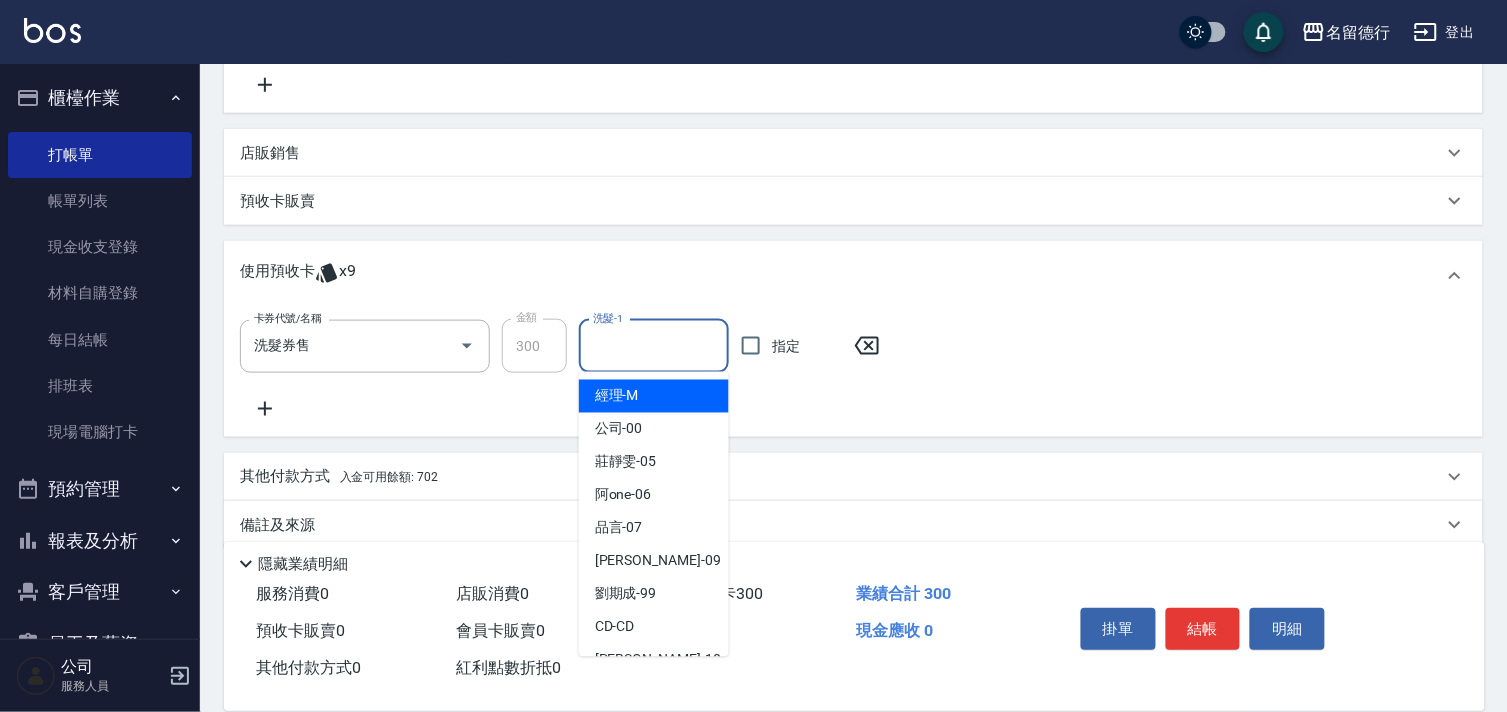 click on "洗髮-1" at bounding box center (654, 346) 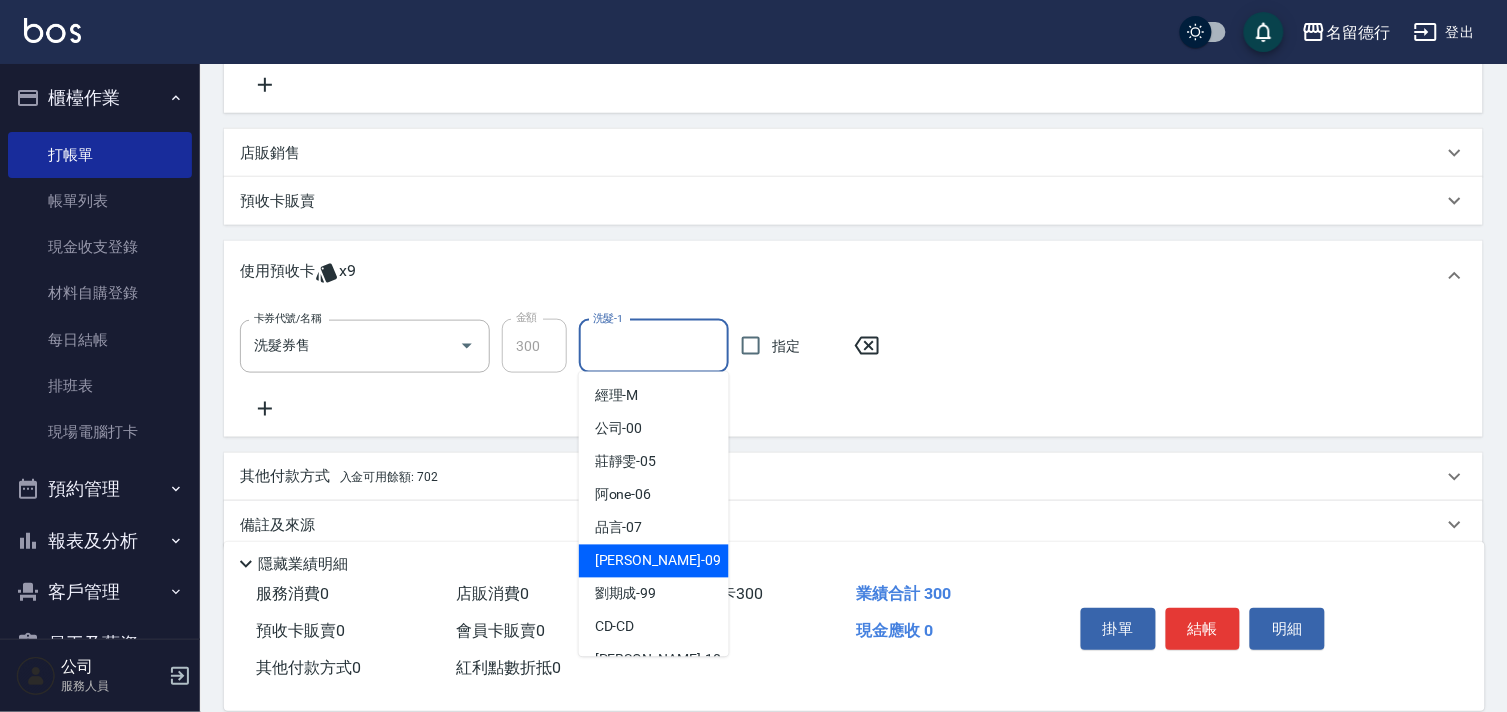 click on "[PERSON_NAME] -09" at bounding box center [658, 561] 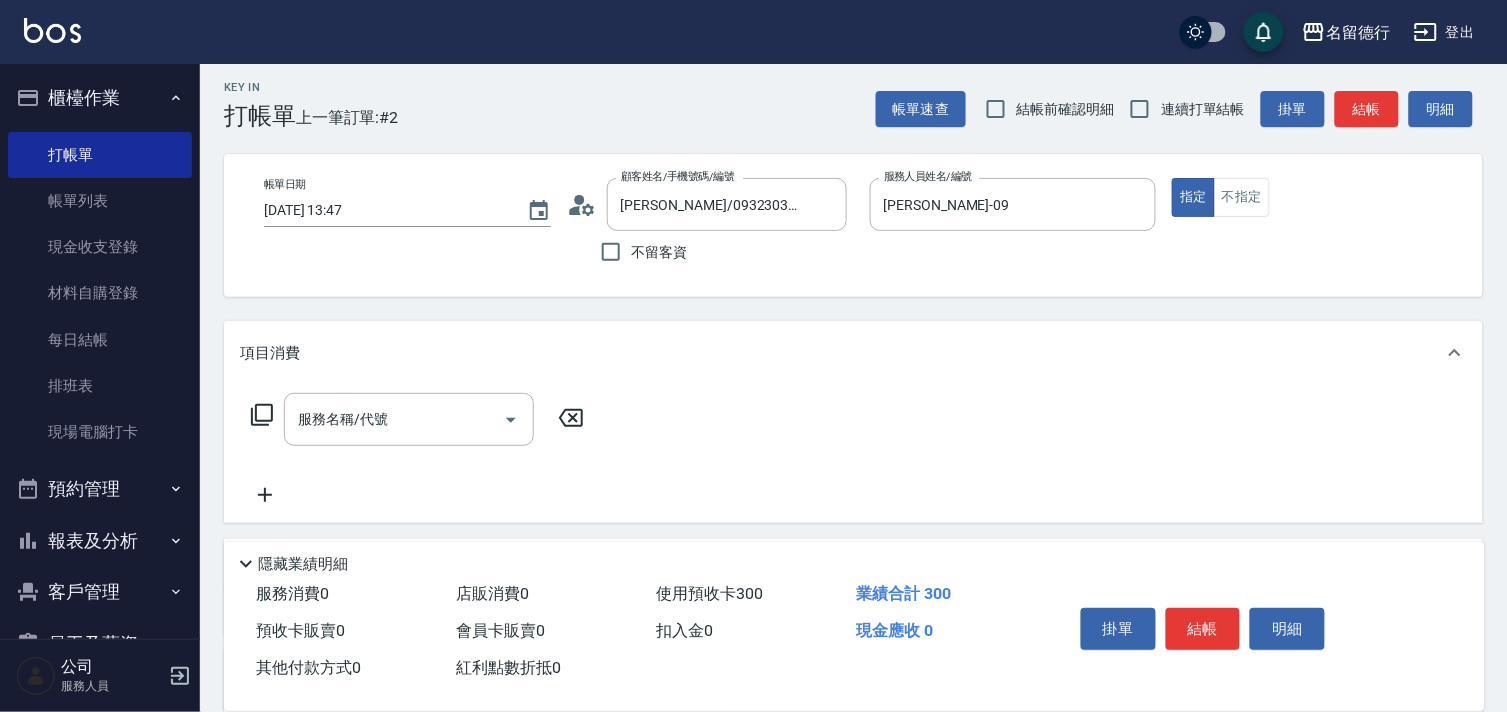 scroll, scrollTop: 0, scrollLeft: 0, axis: both 